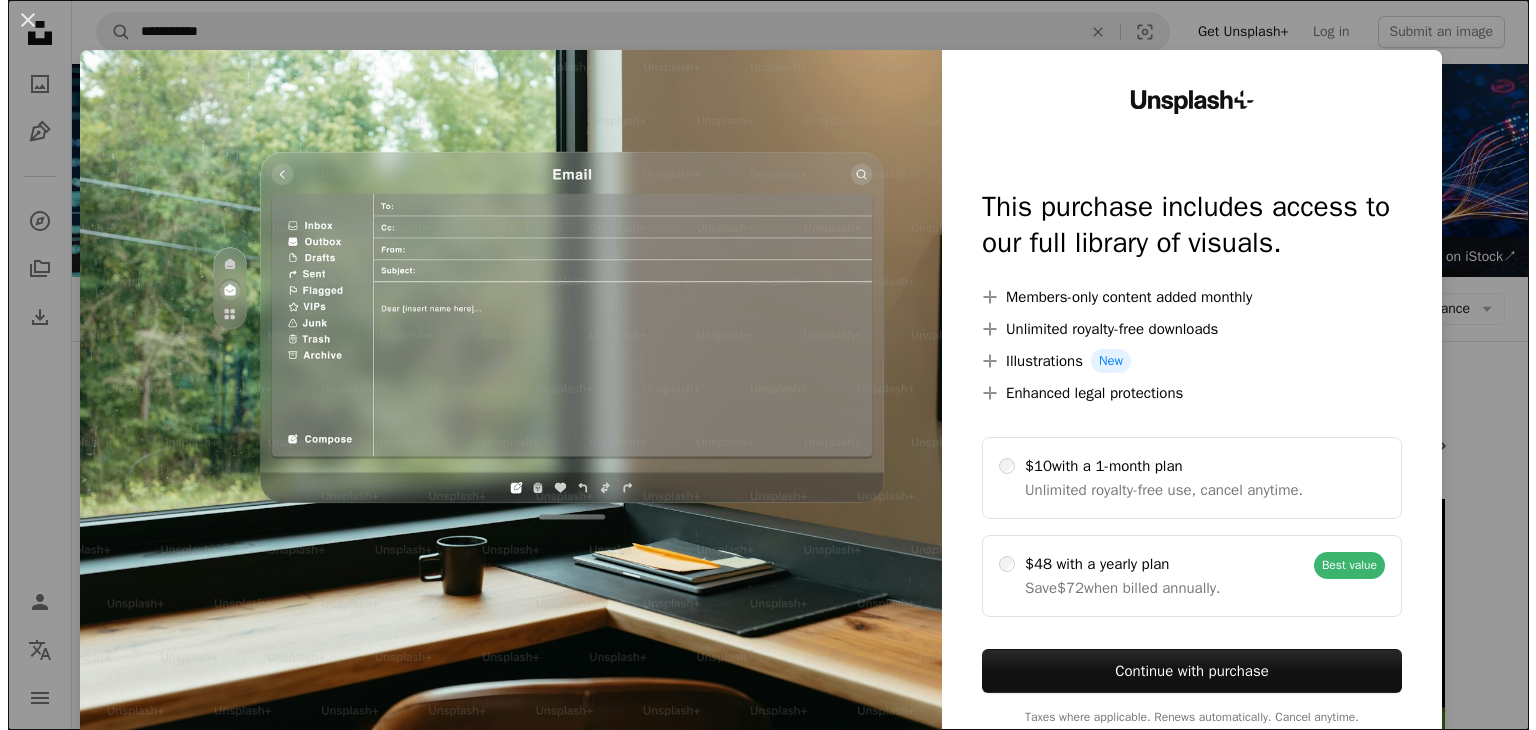 scroll, scrollTop: 22247, scrollLeft: 0, axis: vertical 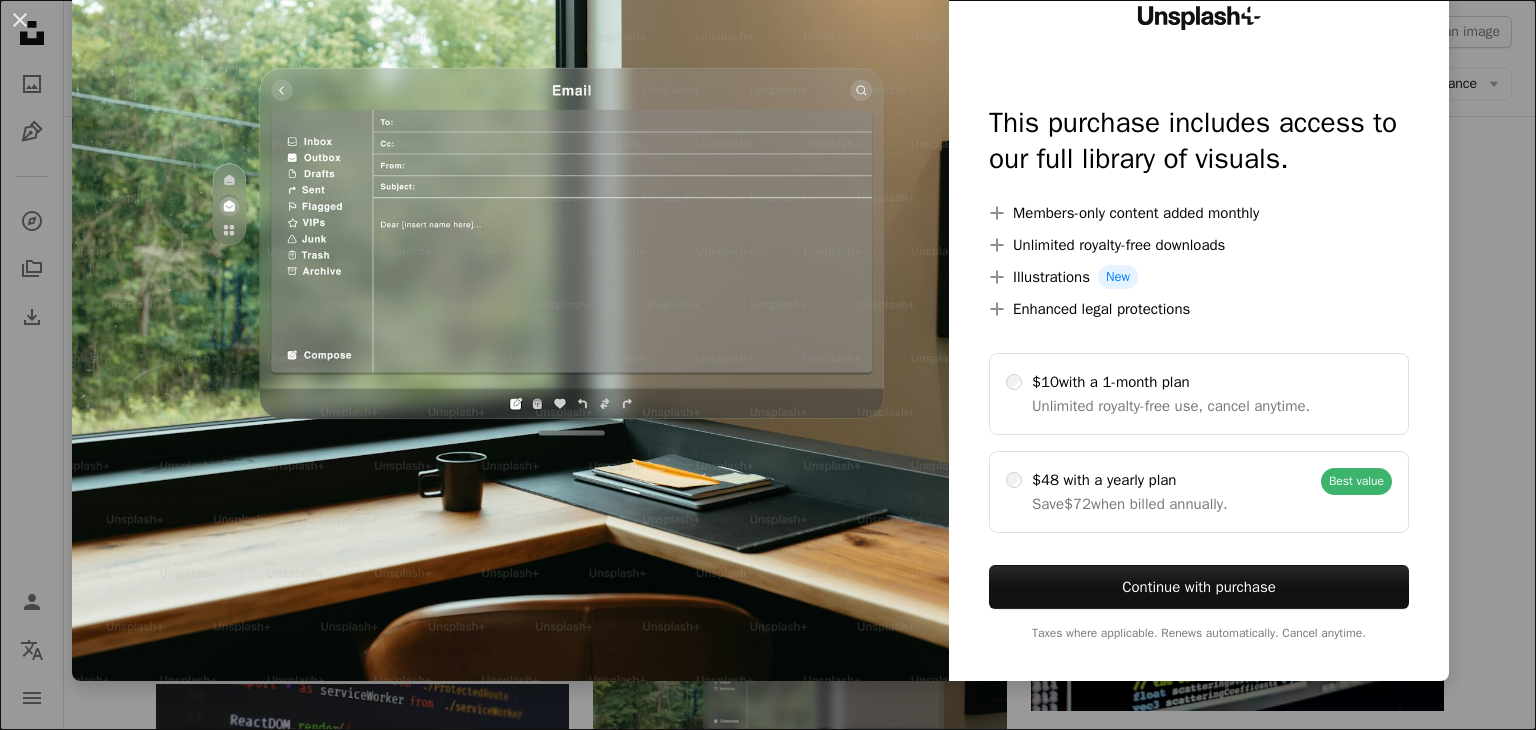 click at bounding box center [1199, 189] 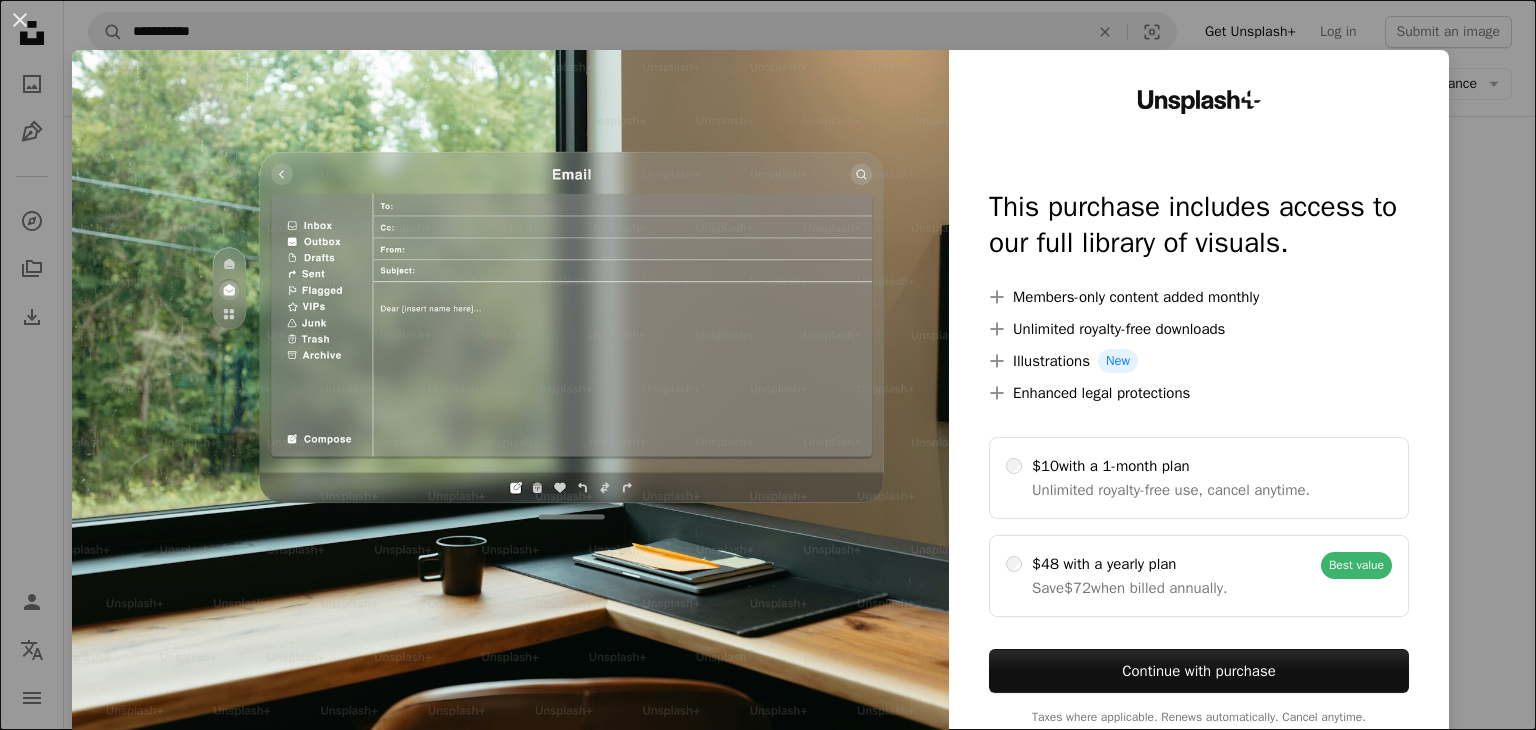 click at bounding box center (510, 407) 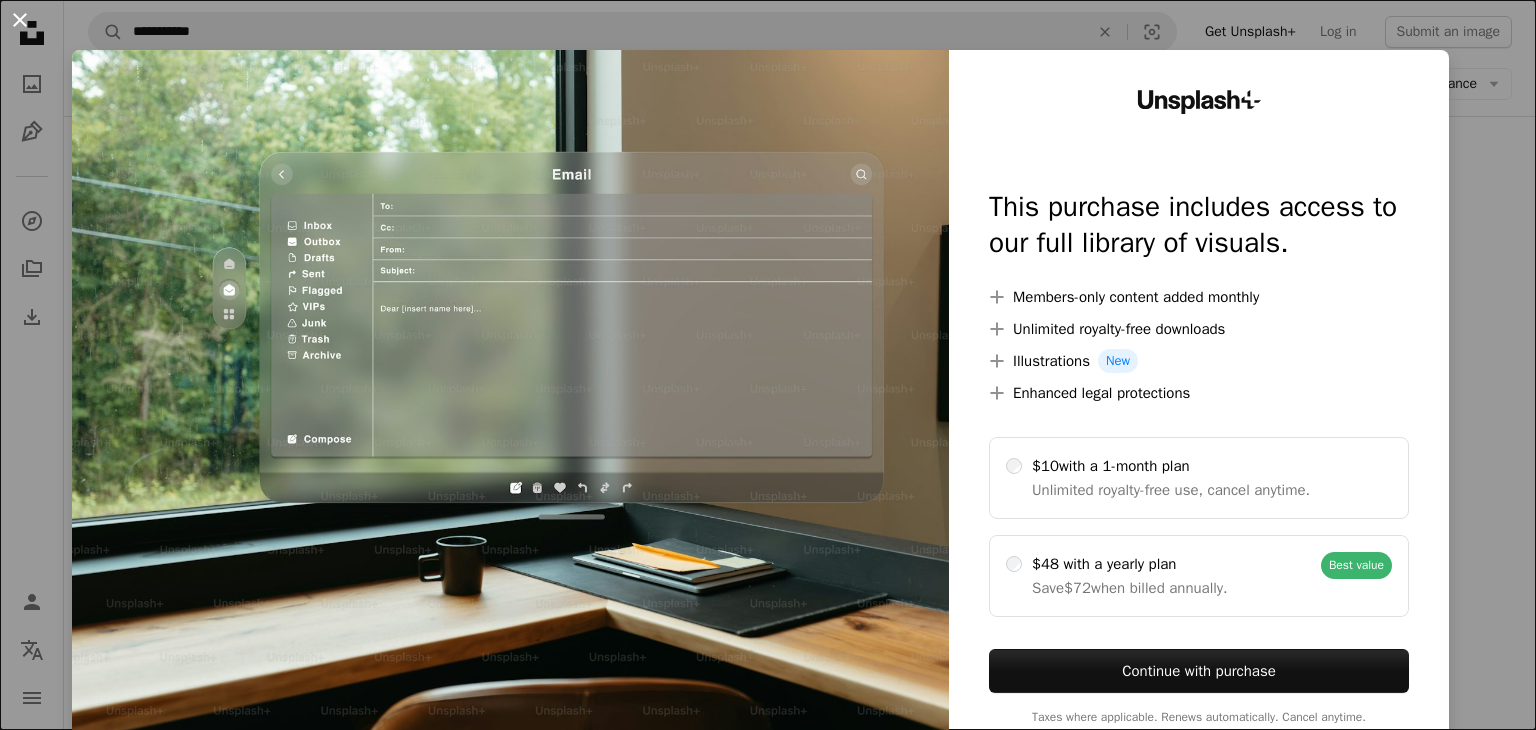 click on "An X shape" at bounding box center (20, 20) 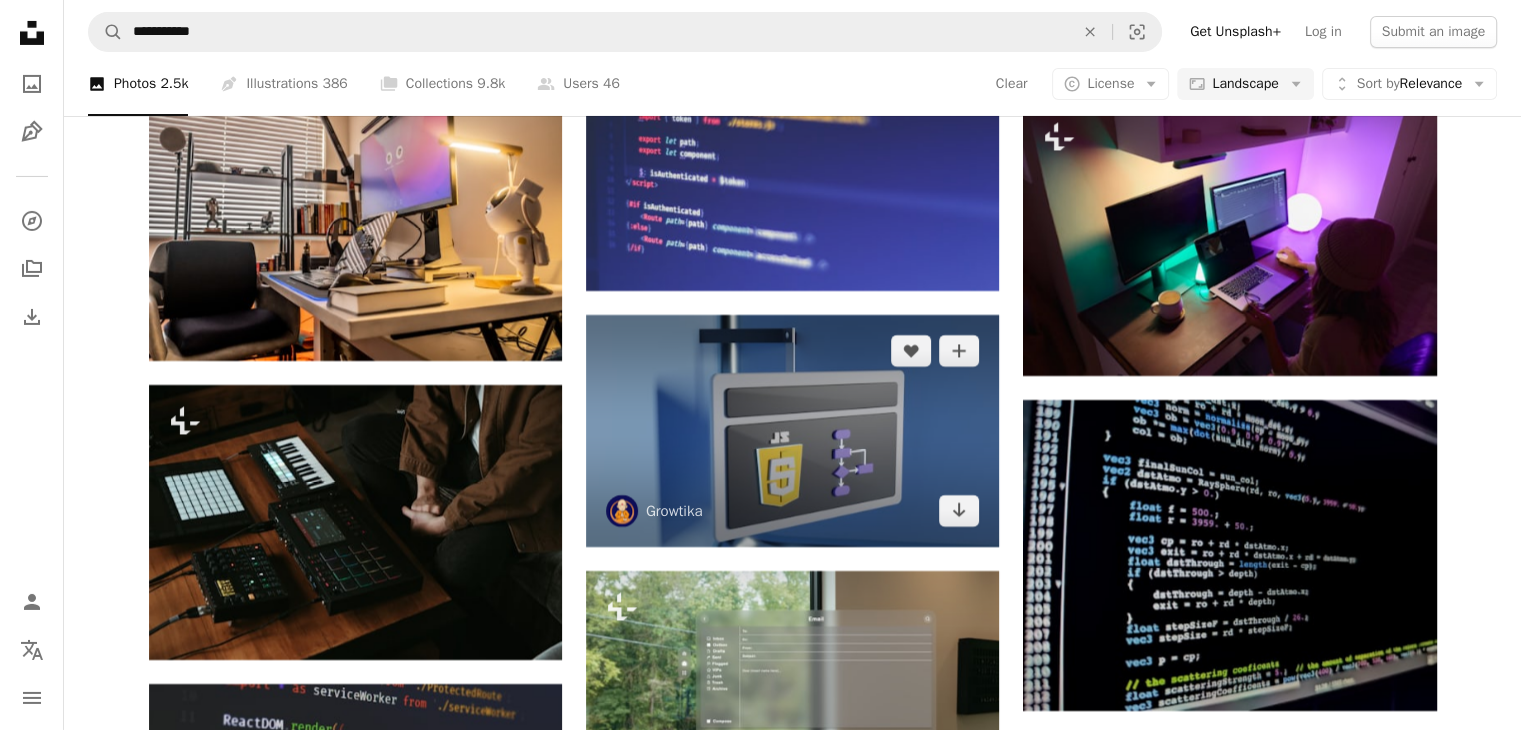 click at bounding box center (792, 431) 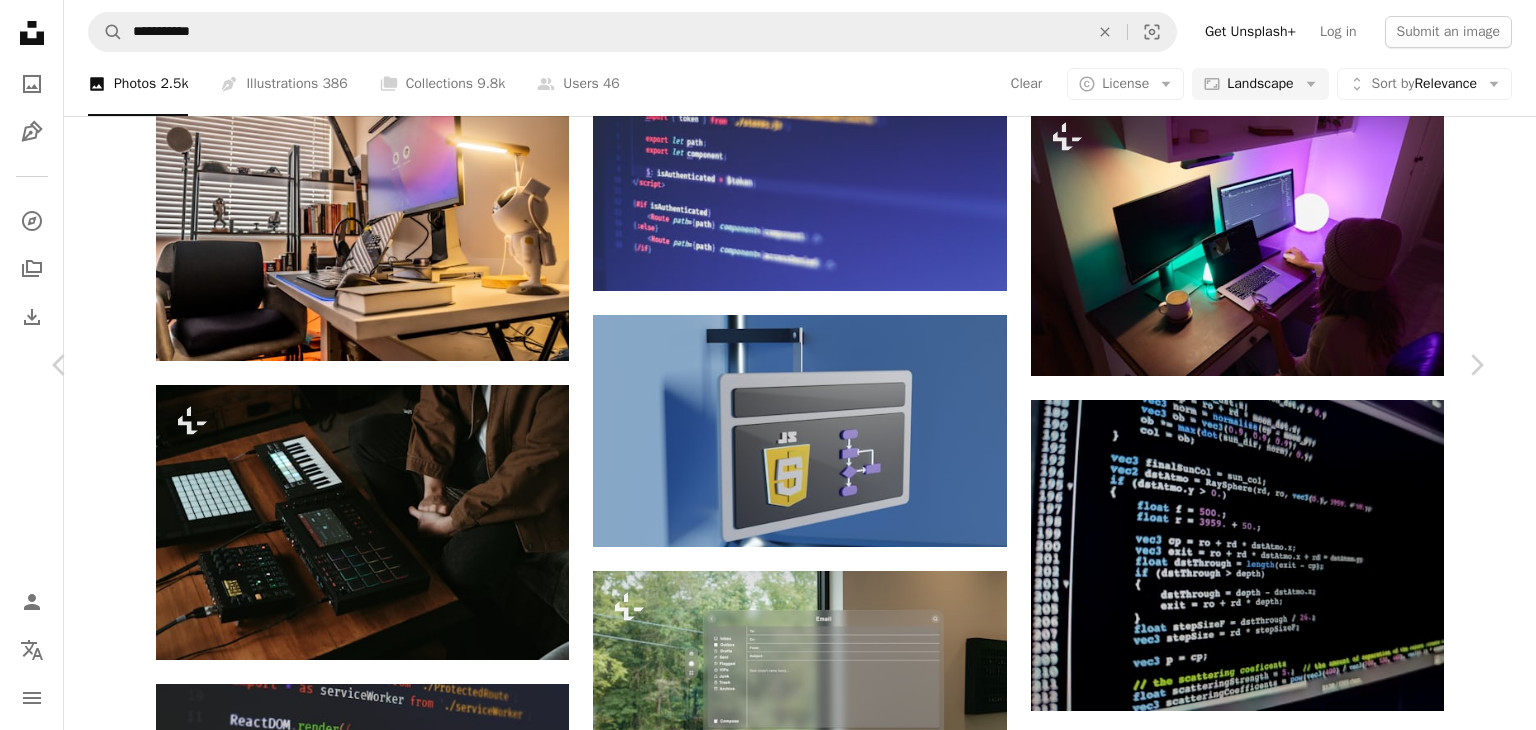 click on "An X shape Chevron left Chevron right Growtika growtika A heart A plus sign Edit image   Plus sign for Unsplash+ Download free Chevron down Zoom in Views 375,427 Downloads 8,042 A forward-right arrow Share Info icon Info More Actions Calendar outlined Published on  [DATE], [YEAR] Safety Free to use under the  Unsplash License coding programming developer programmer javascript frontend programming language backend javascript code electronics screen monitor hardware computer hardware mailbox Creative Commons images Browse premium related images on iStock  |  Save 20% with code UNSPLASH20 View more on iStock  ↗ Related images A heart A plus sign Growtika Arrow pointing down Plus sign for Unsplash+ A heart A plus sign [FIRST] [LAST] For  Unsplash+ A lock   Download A heart A plus sign [FIRST] [LAST] Available for hire A checkmark inside of a circle Arrow pointing down A heart A plus sign [FIRST] [LAST] Available for hire A checkmark inside of a circle Arrow pointing down A heart A plus sign [FIRST] [LAST]" at bounding box center [768, 5293] 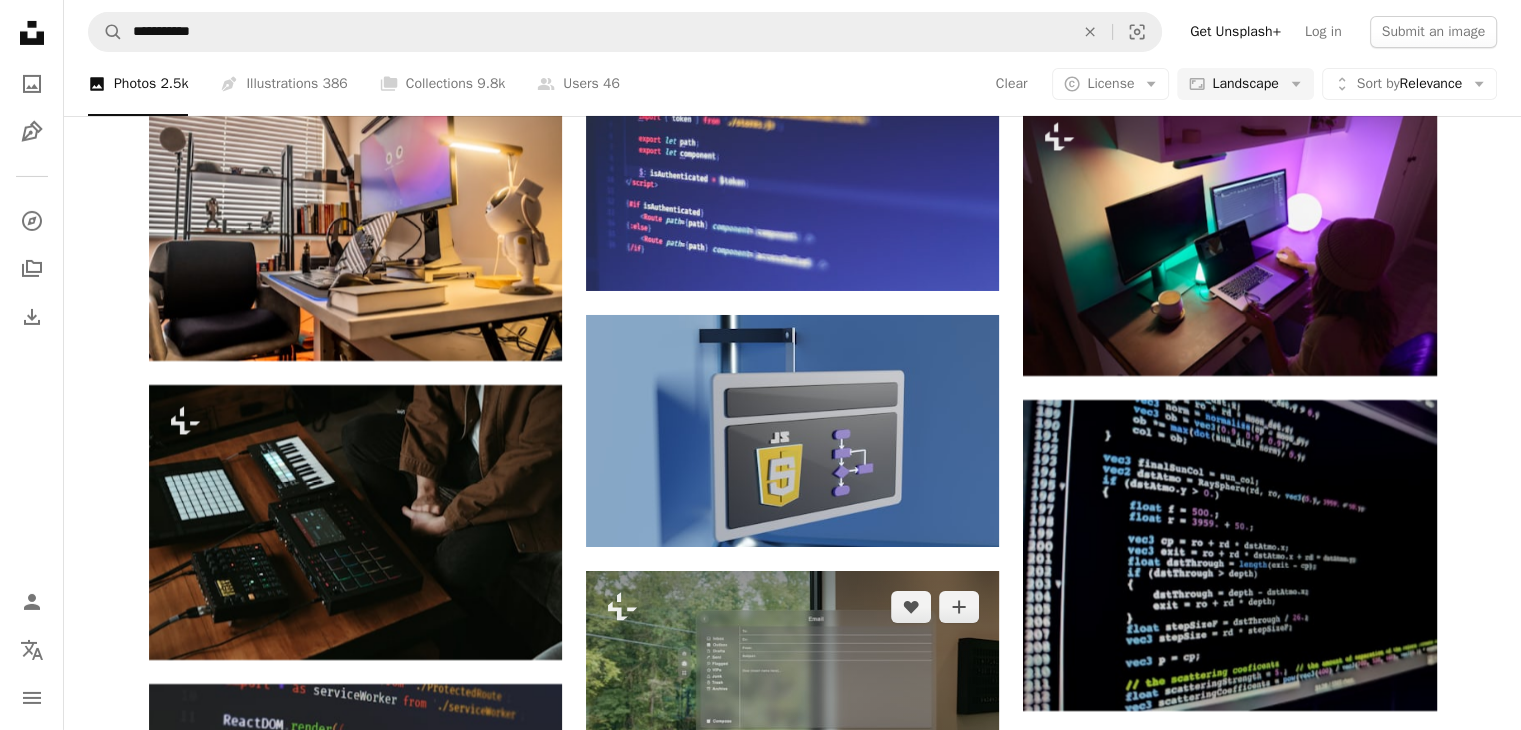 click at bounding box center [792, 708] 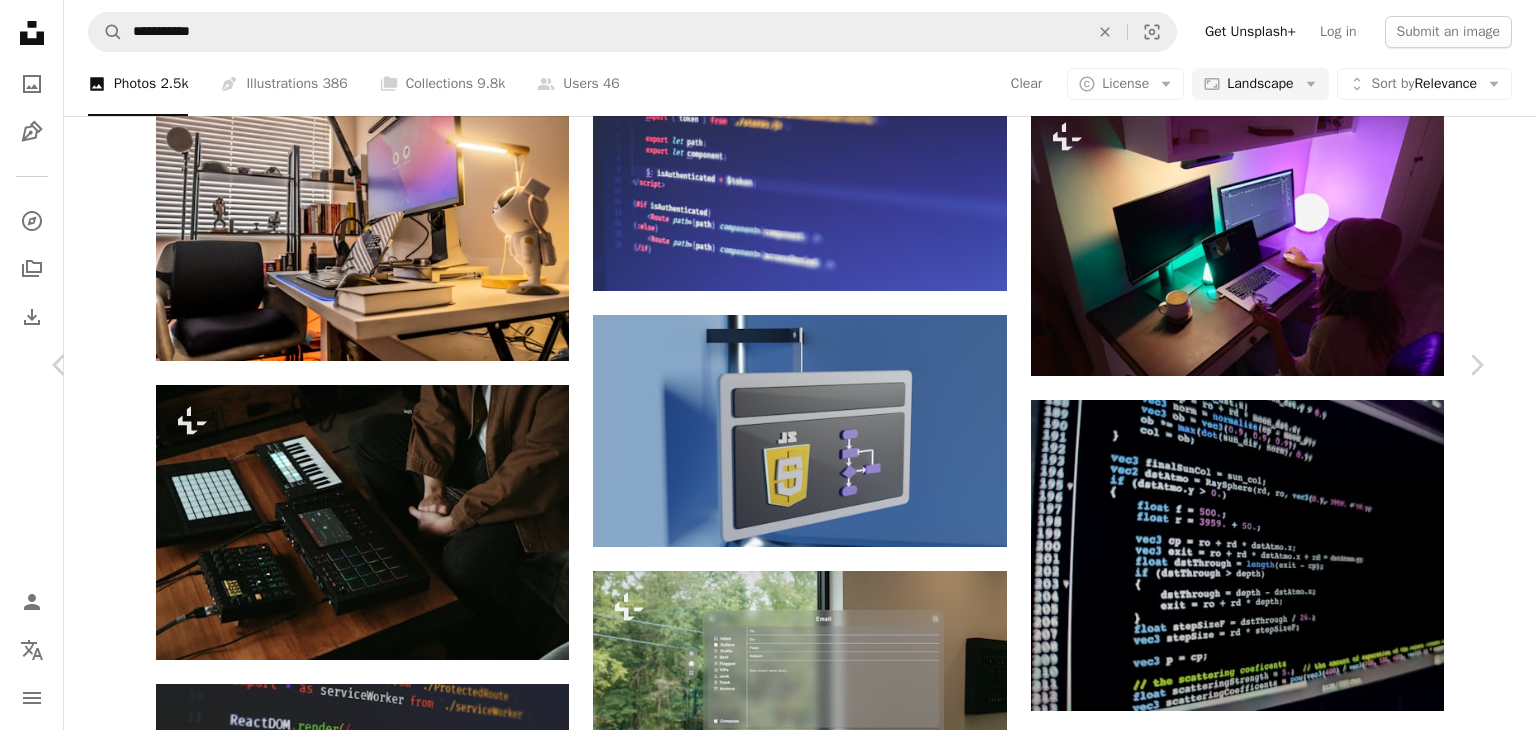 click on "Got it!" at bounding box center (1102, 5074) 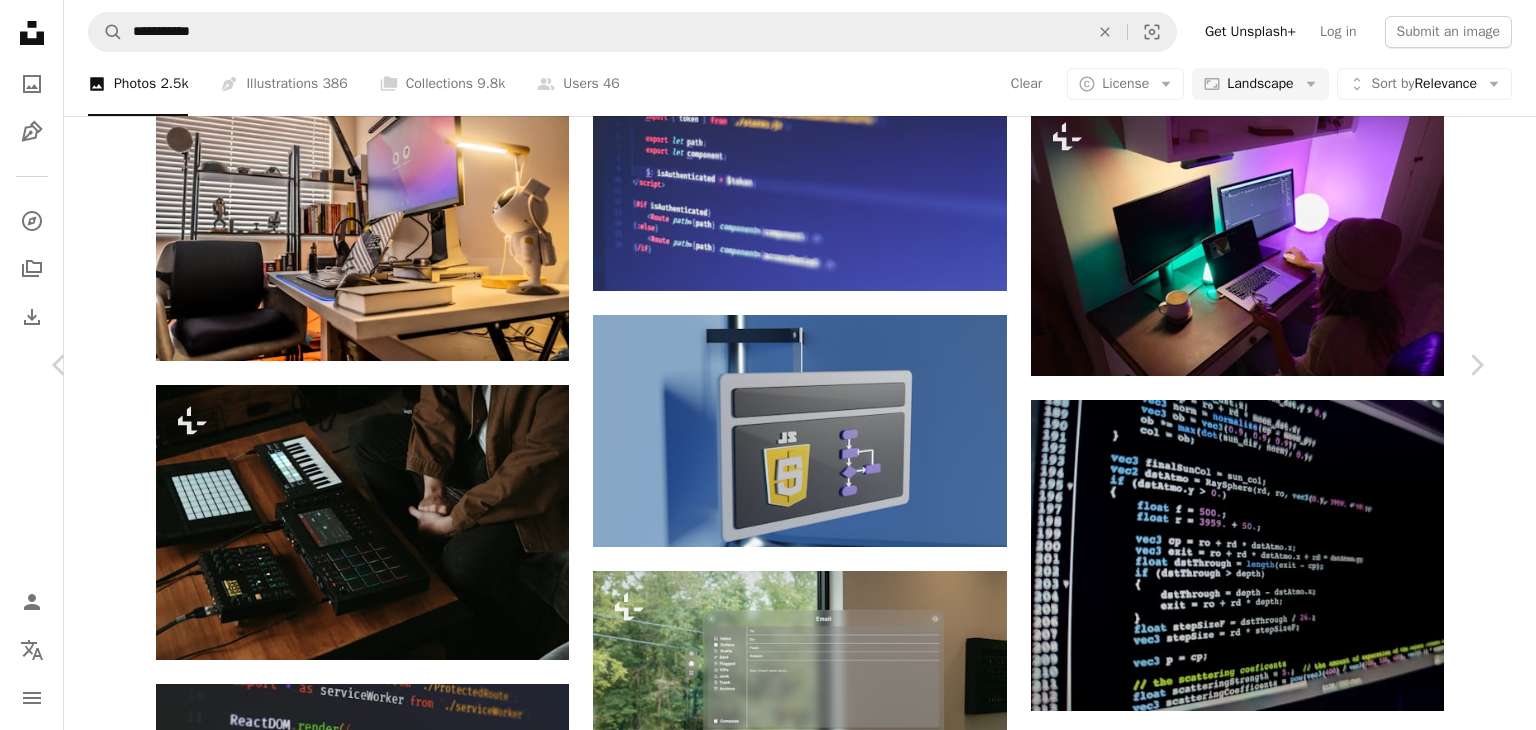 click at bounding box center (761, 5306) 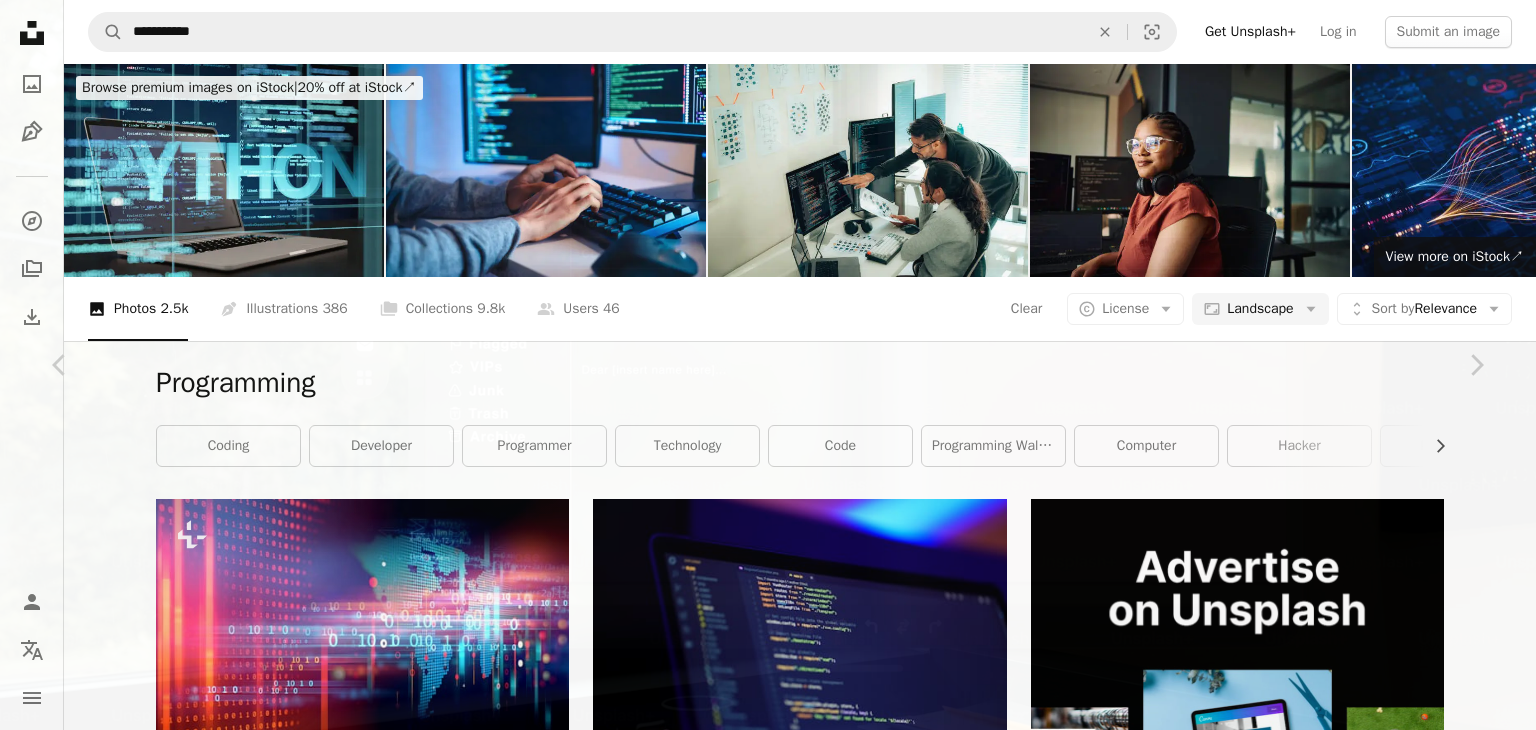 scroll, scrollTop: 137, scrollLeft: 0, axis: vertical 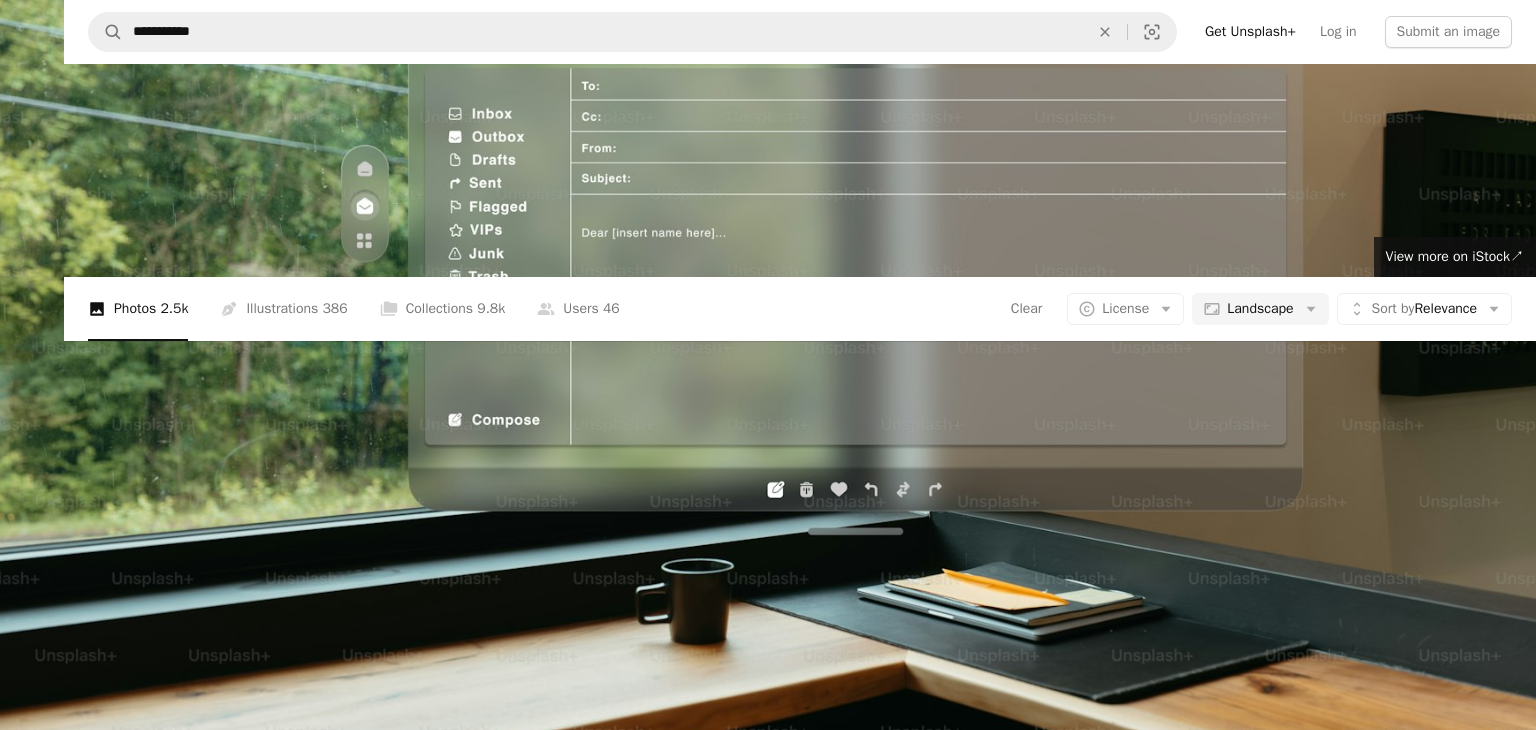 click at bounding box center (768, 374) 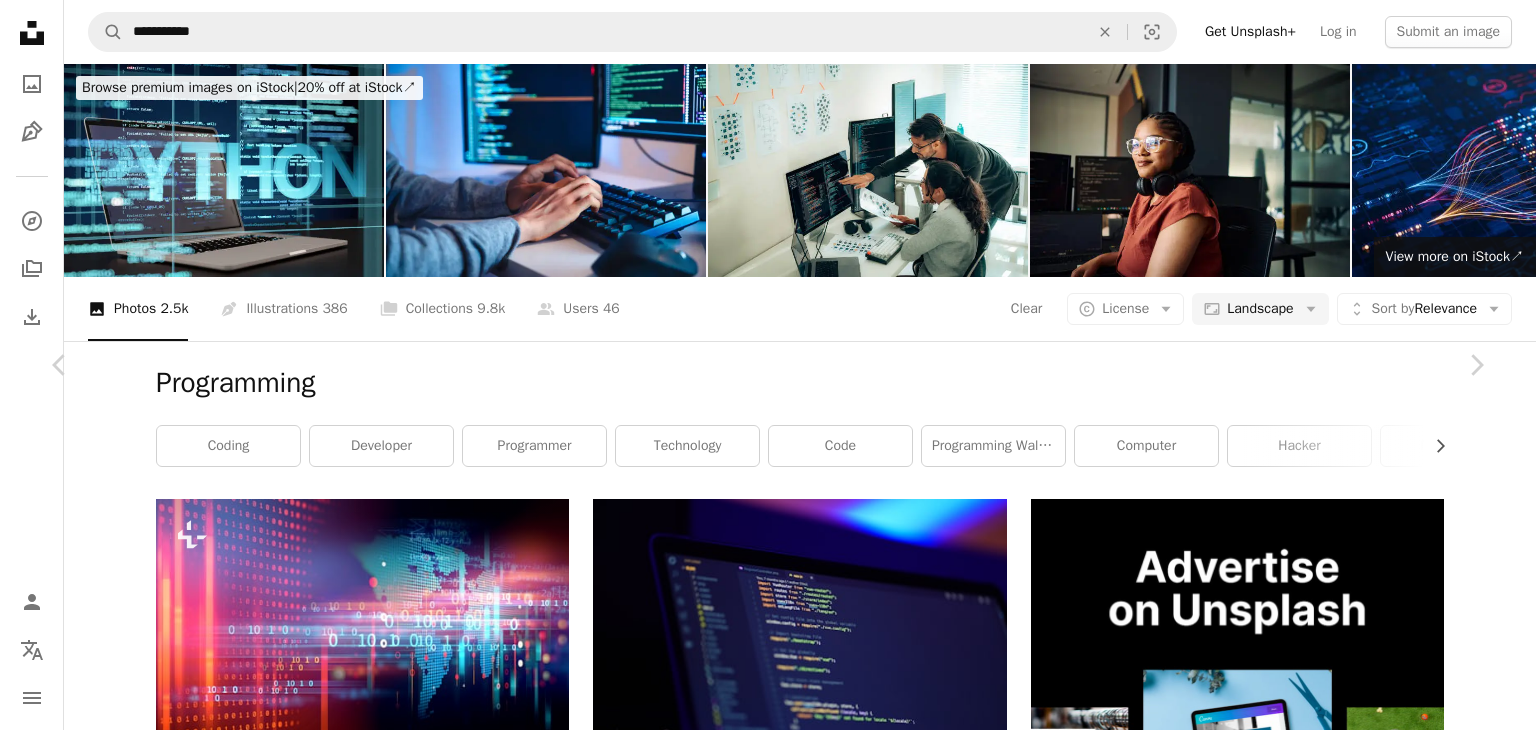 click at bounding box center [761, 27553] 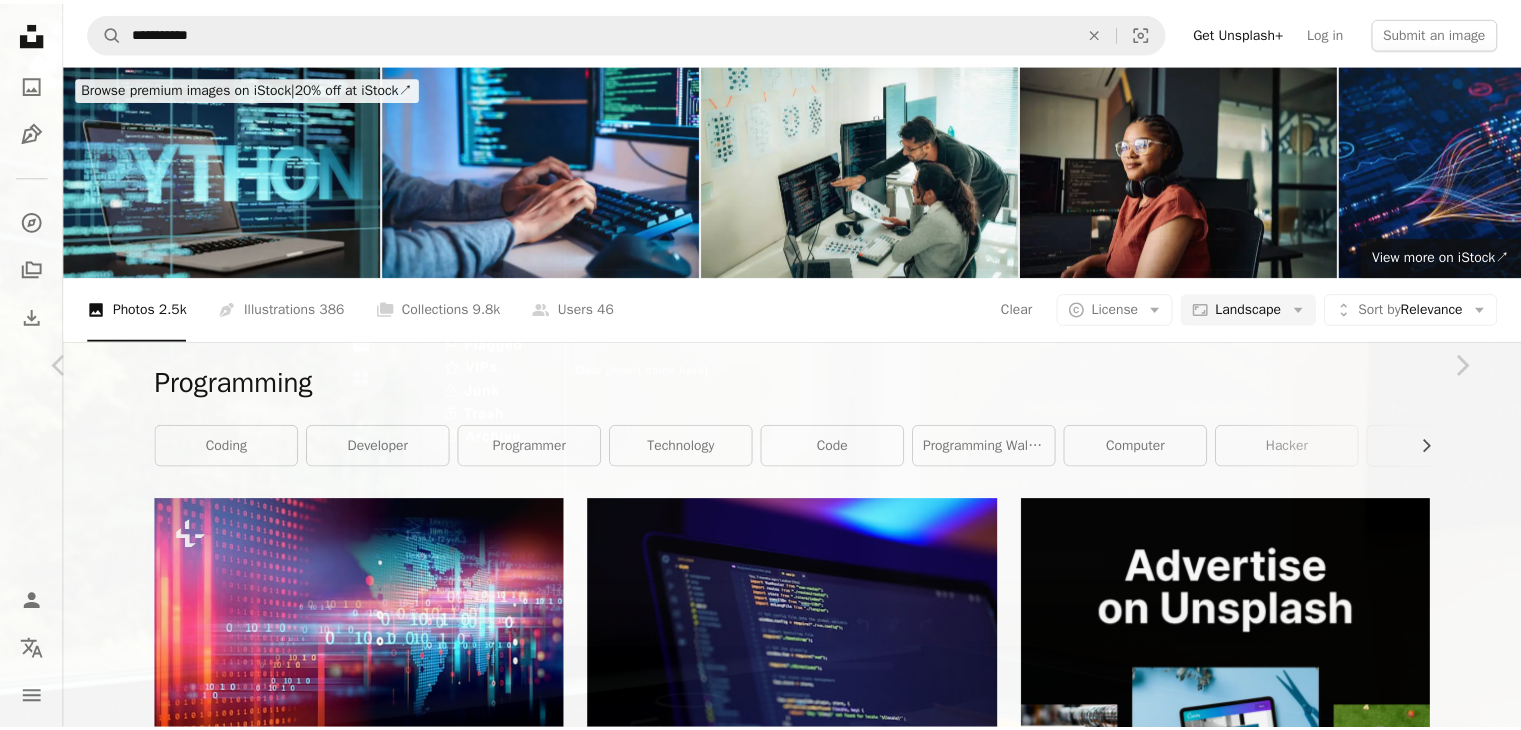 scroll, scrollTop: 137, scrollLeft: 0, axis: vertical 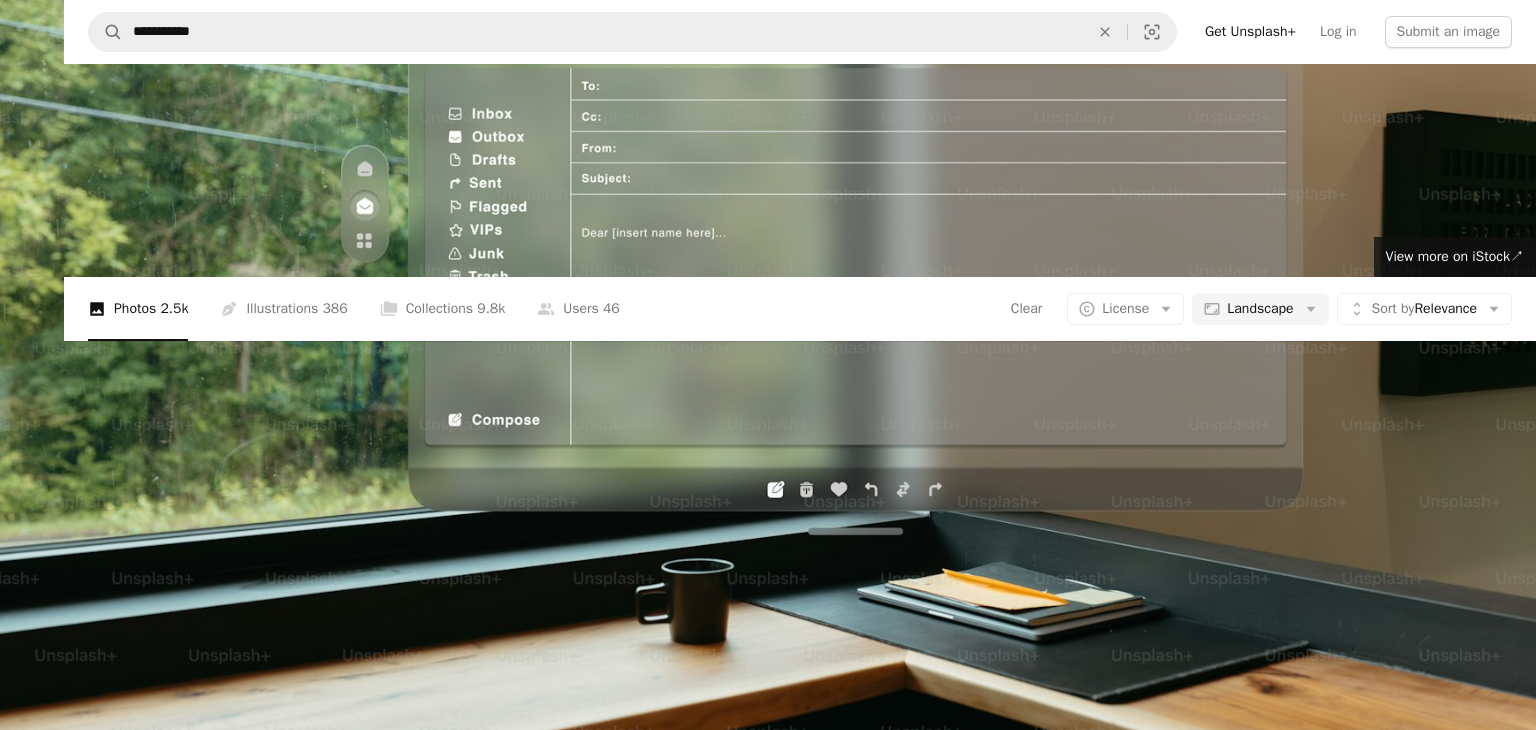 click at bounding box center (768, 374) 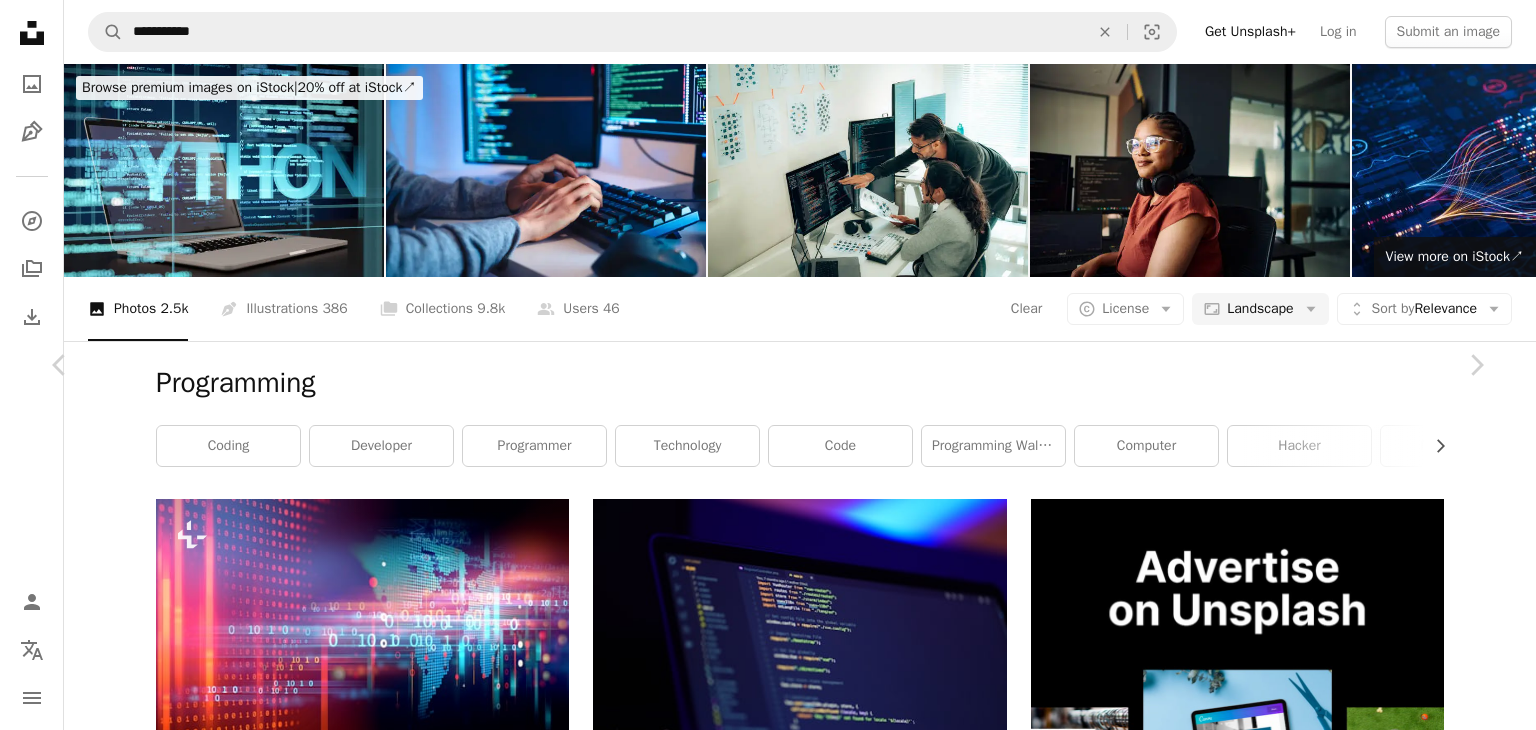 click on "An X shape Chevron left Chevron right [FIRST] [LAST] For  Unsplash+ A heart A plus sign Edit image   Plus sign for Unsplash+ A lock   Download Zoom in Featured in Photos A forward-right arrow Share More Actions Calendar outlined Published on  [DATE], [YEAR] Camera LEICA CAMERA AG, LEICA SL2-S Safety Licensed under the  Unsplash+ License graphic virtual reality vr headset mixed reality virtual world virtual environment Free pictures From this series Chevron right Plus sign for Unsplash+ Plus sign for Unsplash+ Plus sign for Unsplash+ Plus sign for Unsplash+ Plus sign for Unsplash+ Plus sign for Unsplash+ Plus sign for Unsplash+ Plus sign for Unsplash+ Plus sign for Unsplash+ Plus sign for Unsplash+ Related images Plus sign for Unsplash+ A heart A plus sign Getty Images For  Unsplash+ A lock   Download Plus sign for Unsplash+ A heart A plus sign Getty Images For  Unsplash+ A lock   Download Plus sign for Unsplash+ A heart A plus sign Getty Images For  Unsplash+ A lock   Download Plus sign for Unsplash+ A heart" at bounding box center [768, 27540] 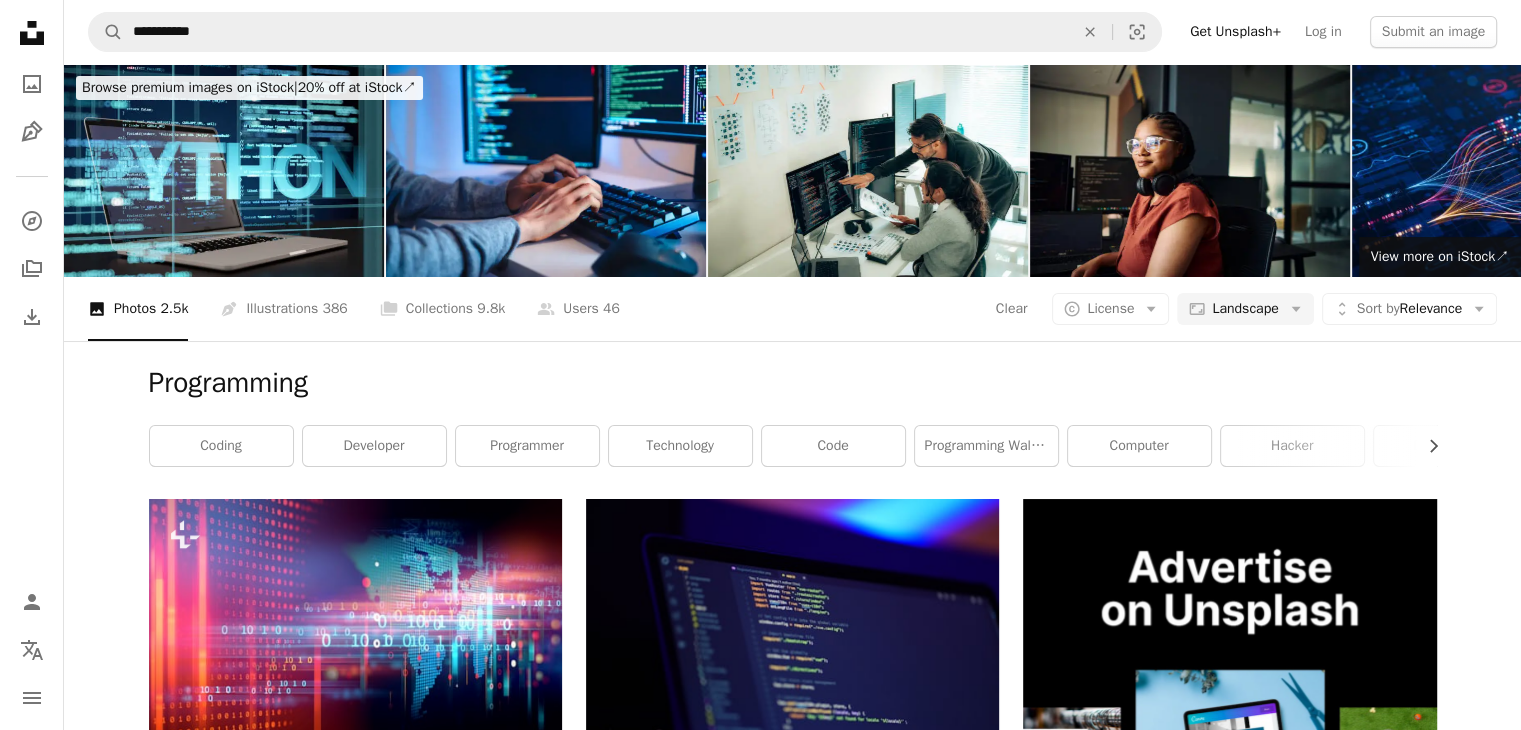 click at bounding box center (792, 22678) 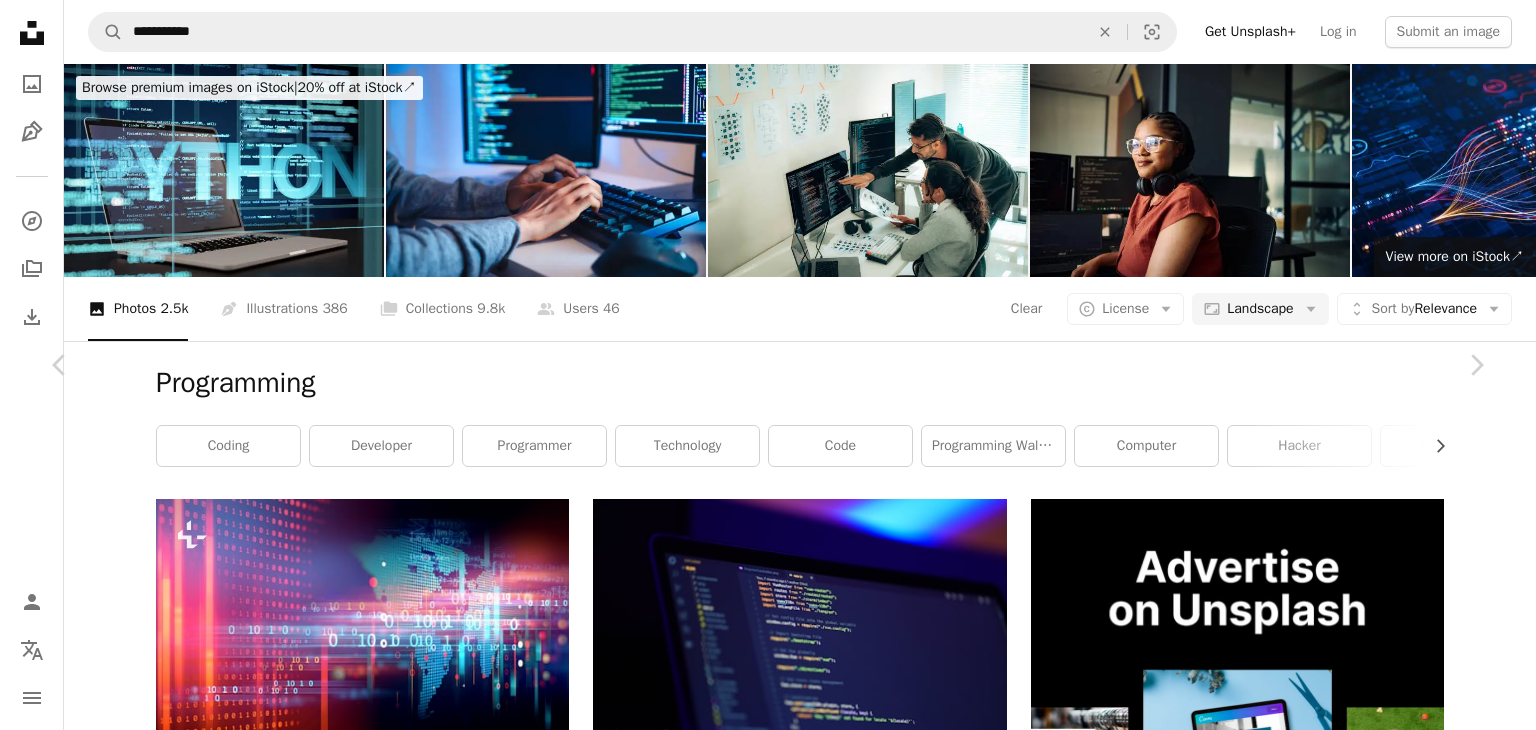 click on "An X shape Chevron left Chevron right Growtika growtika A heart A plus sign Edit image   Plus sign for Unsplash+ Download free Chevron down Zoom in Views 375,427 Downloads 8,042 A forward-right arrow Share Info icon Info More Actions Calendar outlined Published on  [DATE], [YEAR] Safety Free to use under the  Unsplash License coding programming developer programmer javascript frontend programming language backend javascript code electronics screen monitor hardware computer hardware mailbox Creative Commons images Browse premium related images on iStock  |  Save 20% with code UNSPLASH20 View more on iStock  ↗ Related images A heart A plus sign Growtika Arrow pointing down Plus sign for Unsplash+ A heart A plus sign [FIRST] [LAST] For  Unsplash+ A lock   Download A heart A plus sign [FIRST] [LAST] Available for hire A checkmark inside of a circle Arrow pointing down A heart A plus sign [FIRST] [LAST] Available for hire A checkmark inside of a circle Arrow pointing down A heart A plus sign [FIRST] [LAST]" at bounding box center [768, 27540] 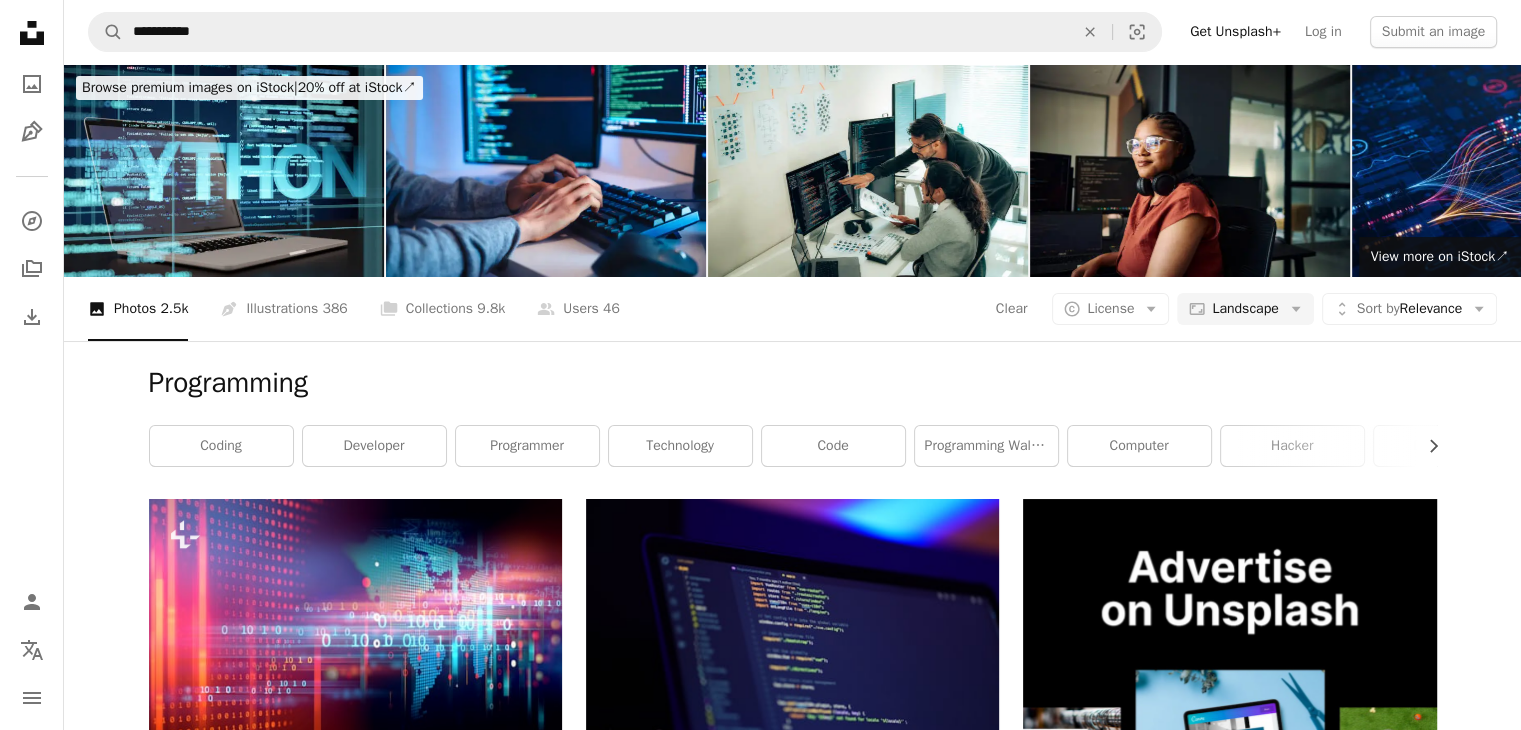 scroll, scrollTop: 30534, scrollLeft: 0, axis: vertical 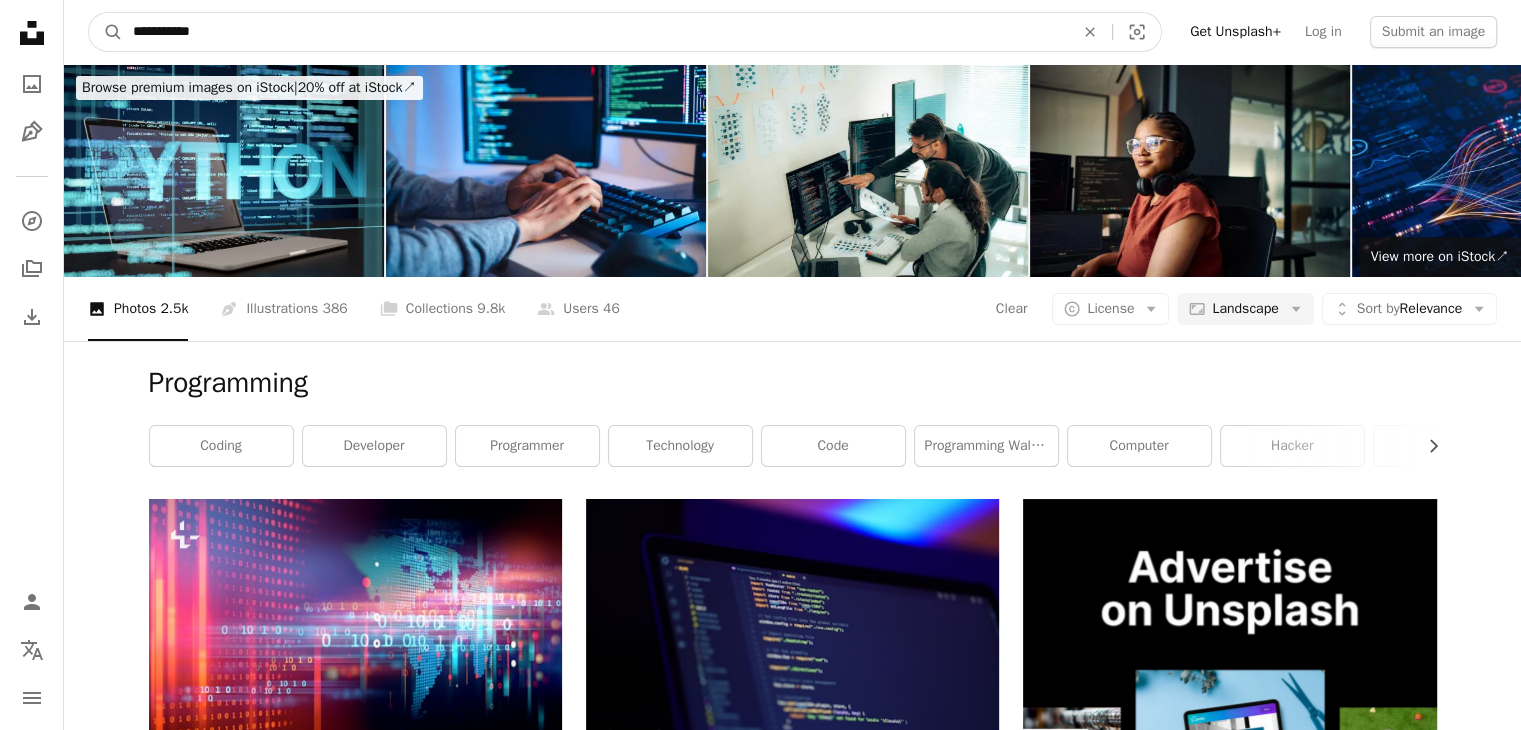 click on "**********" at bounding box center (595, 32) 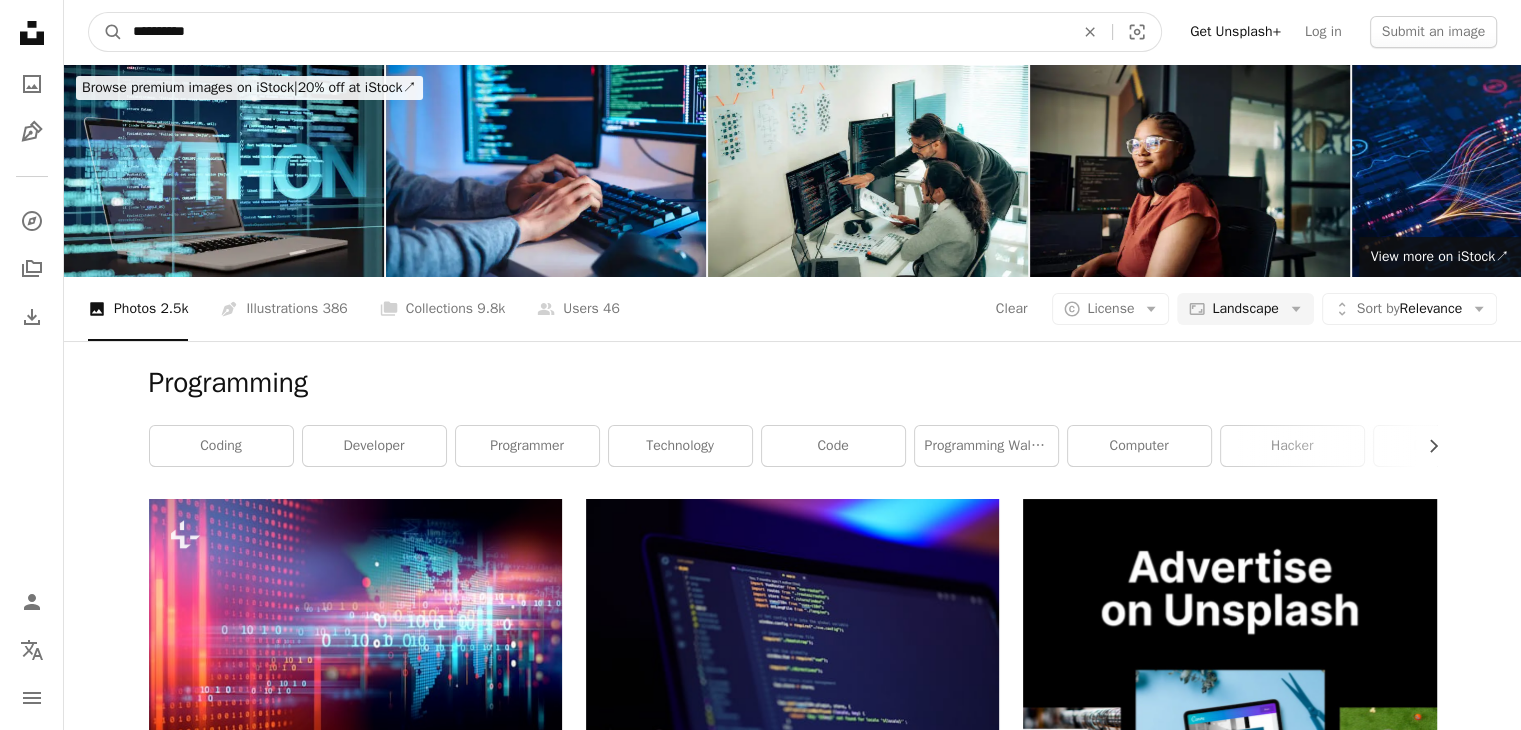 type on "**********" 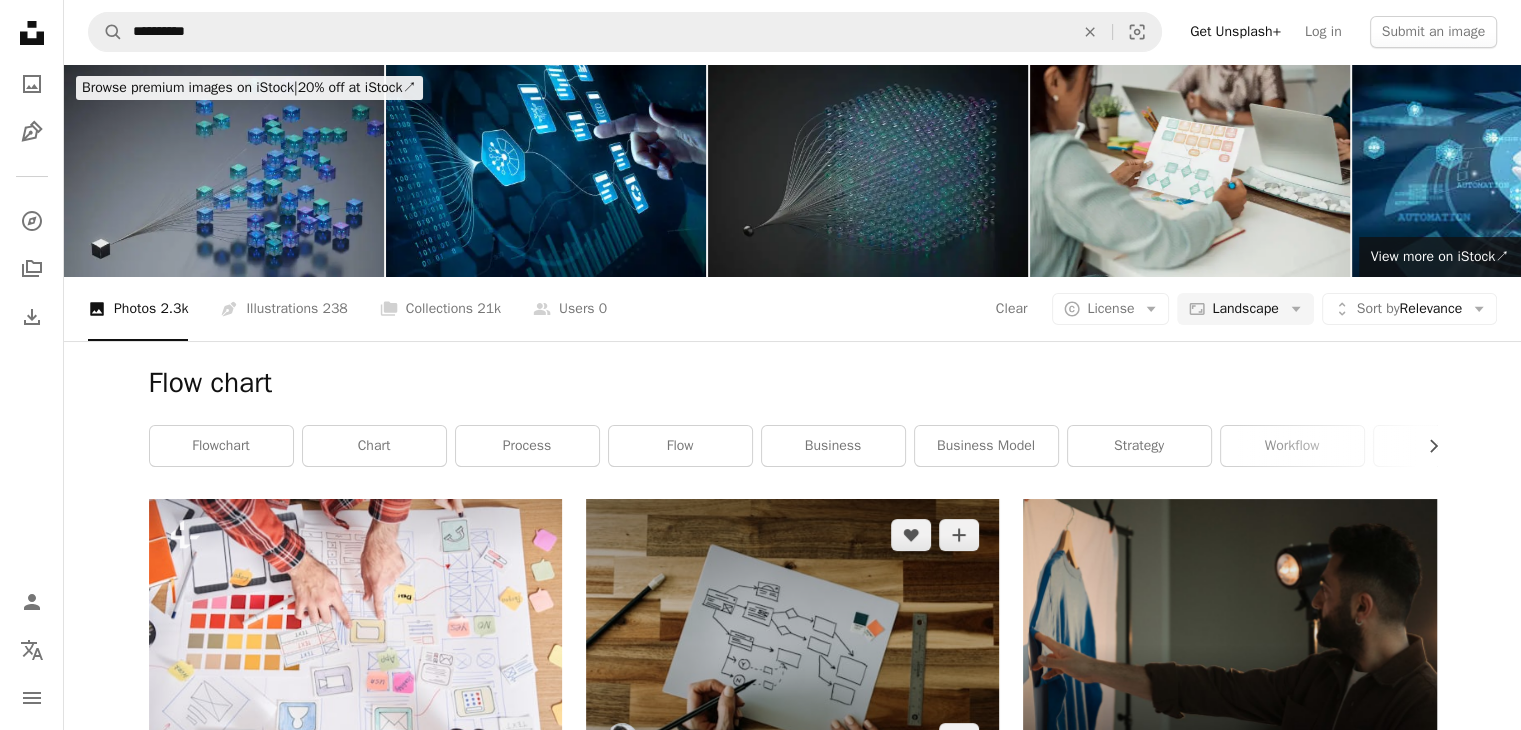 scroll, scrollTop: 2108, scrollLeft: 0, axis: vertical 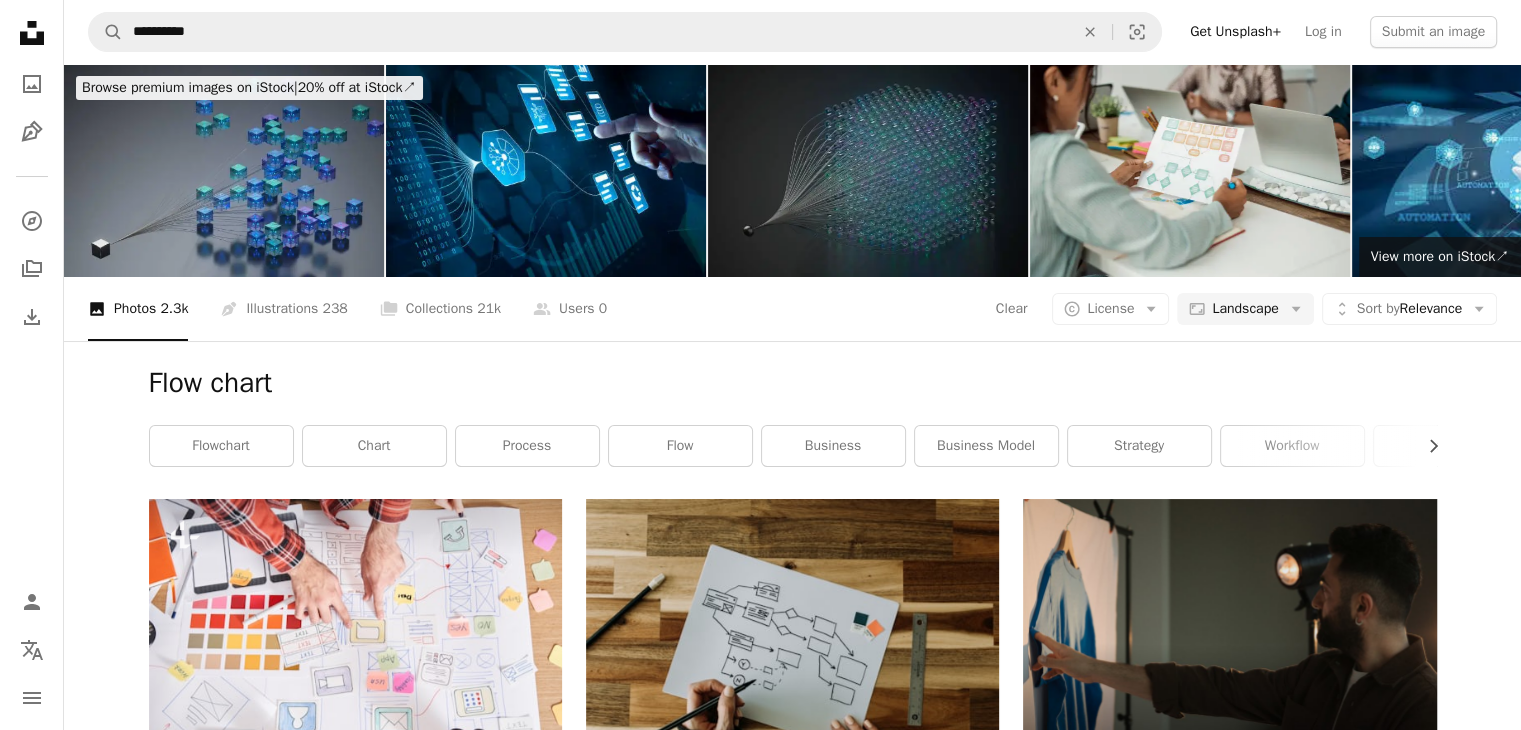 click on "Load more" at bounding box center (793, 3818) 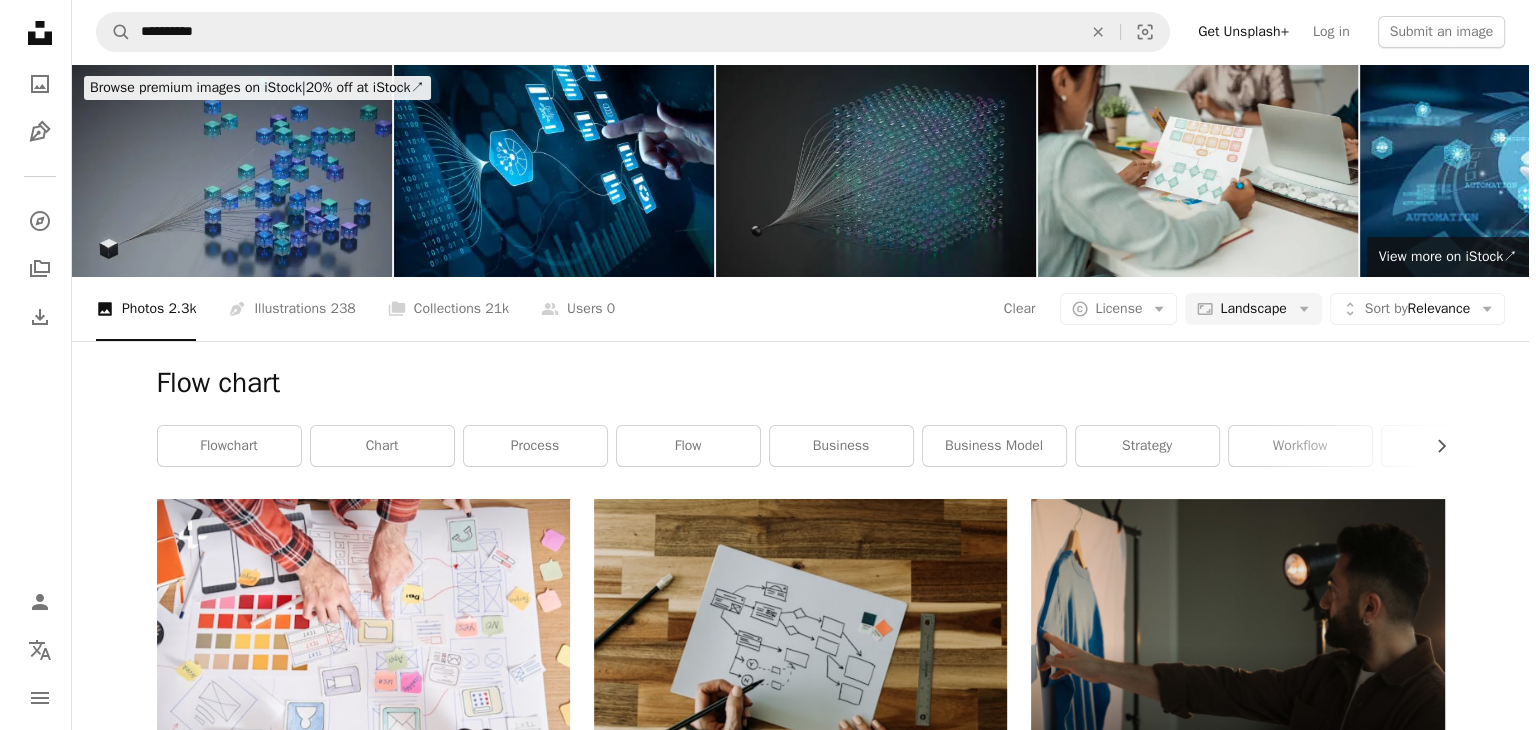 scroll, scrollTop: 9860, scrollLeft: 0, axis: vertical 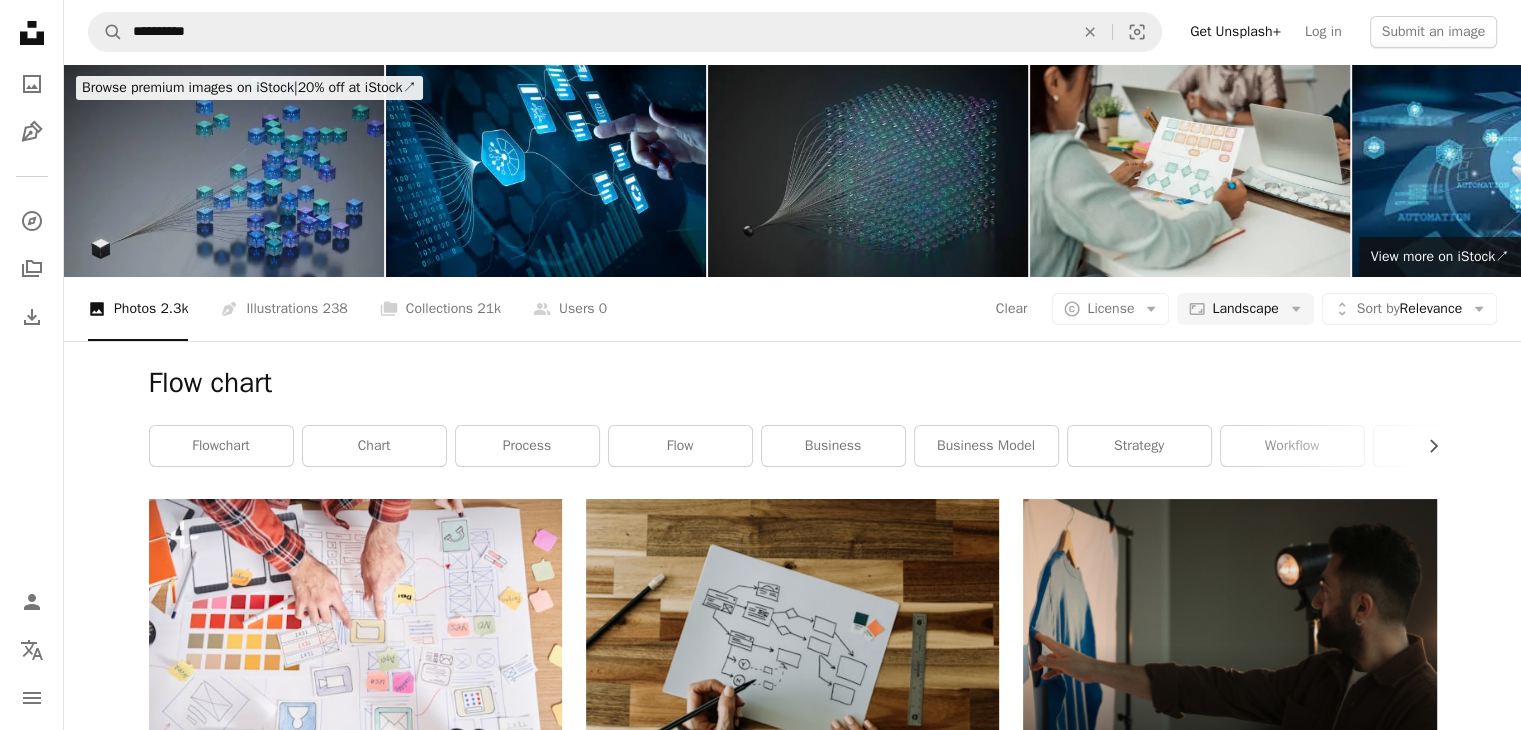 click at bounding box center [355, 10986] 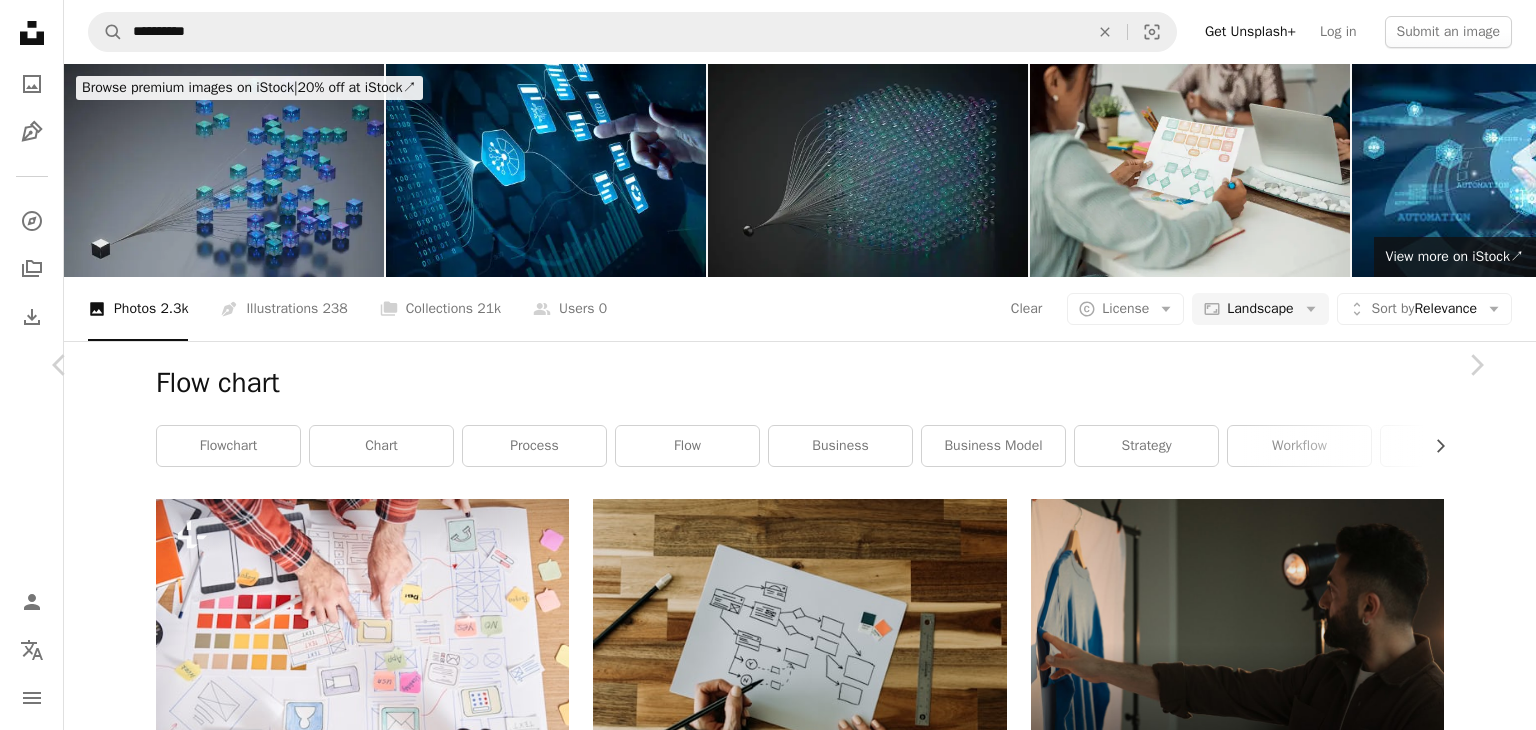 click at bounding box center [761, 15725] 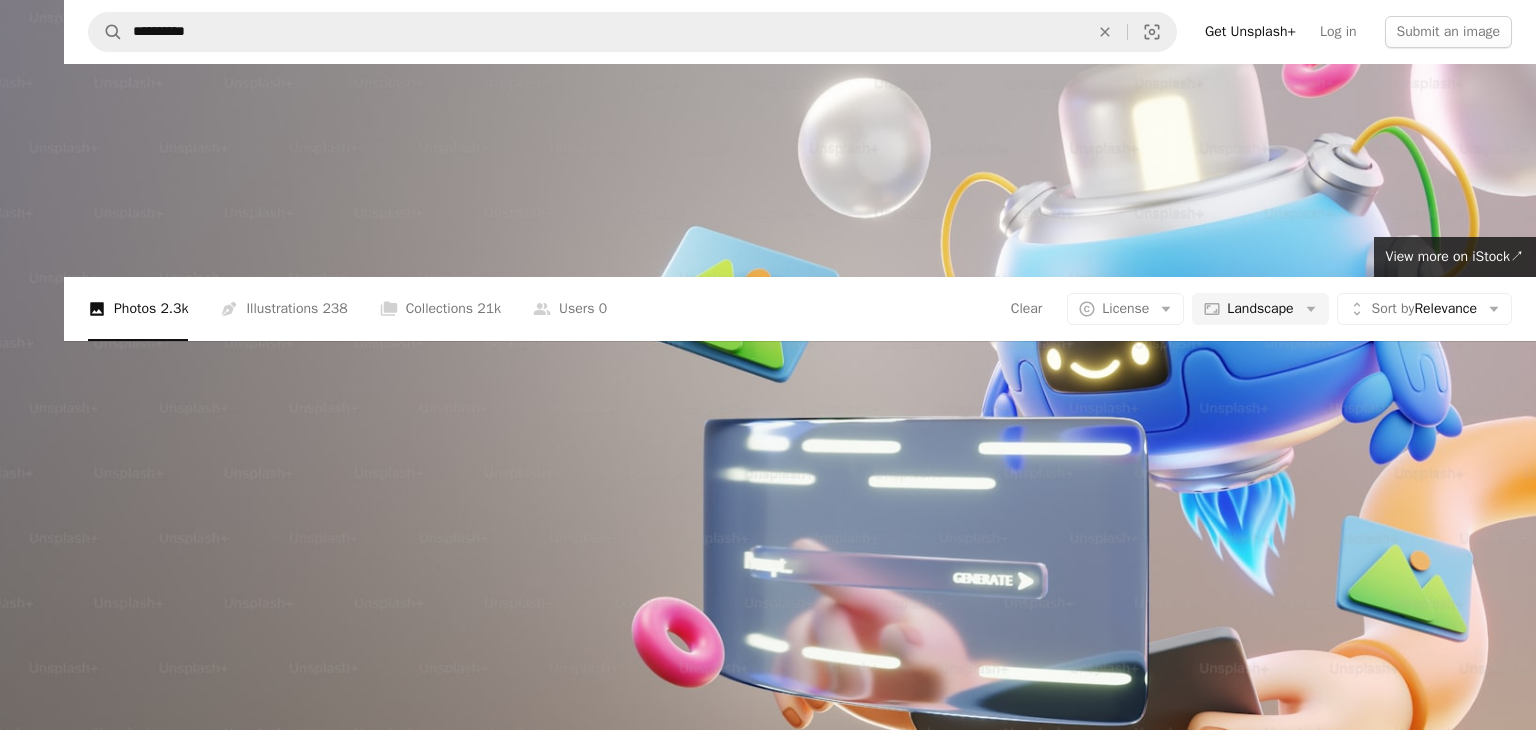 scroll, scrollTop: 59, scrollLeft: 0, axis: vertical 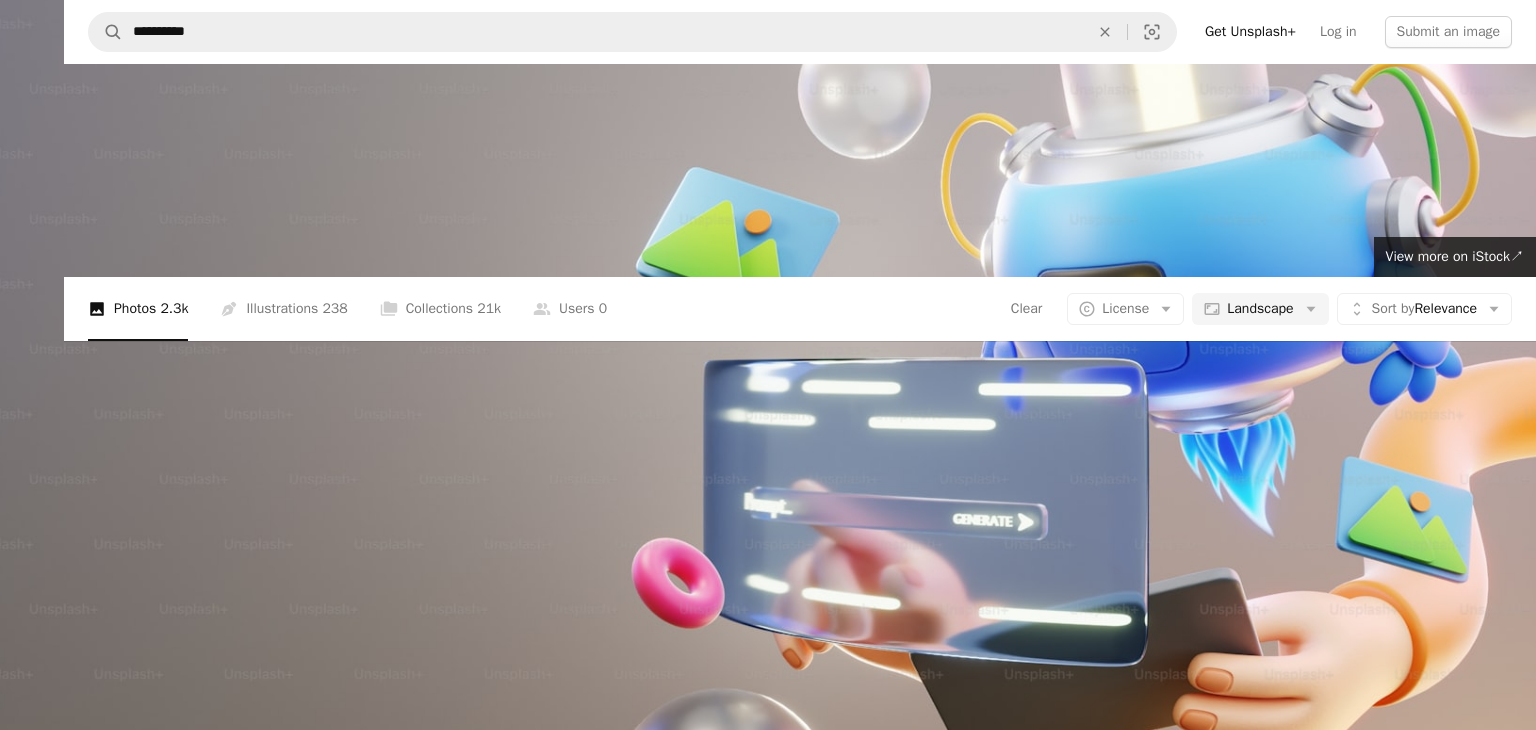 click at bounding box center [768, 372] 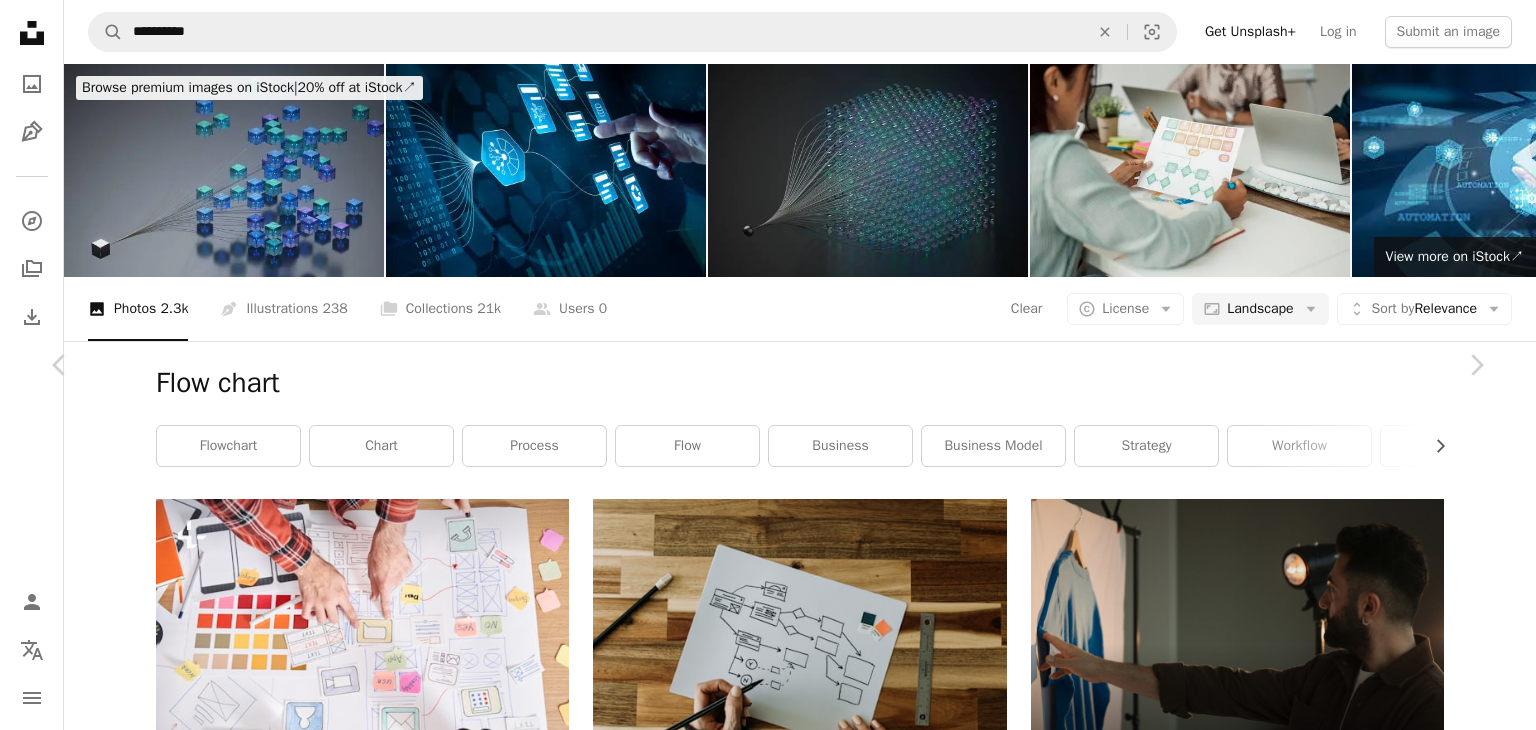 click at bounding box center (761, 15725) 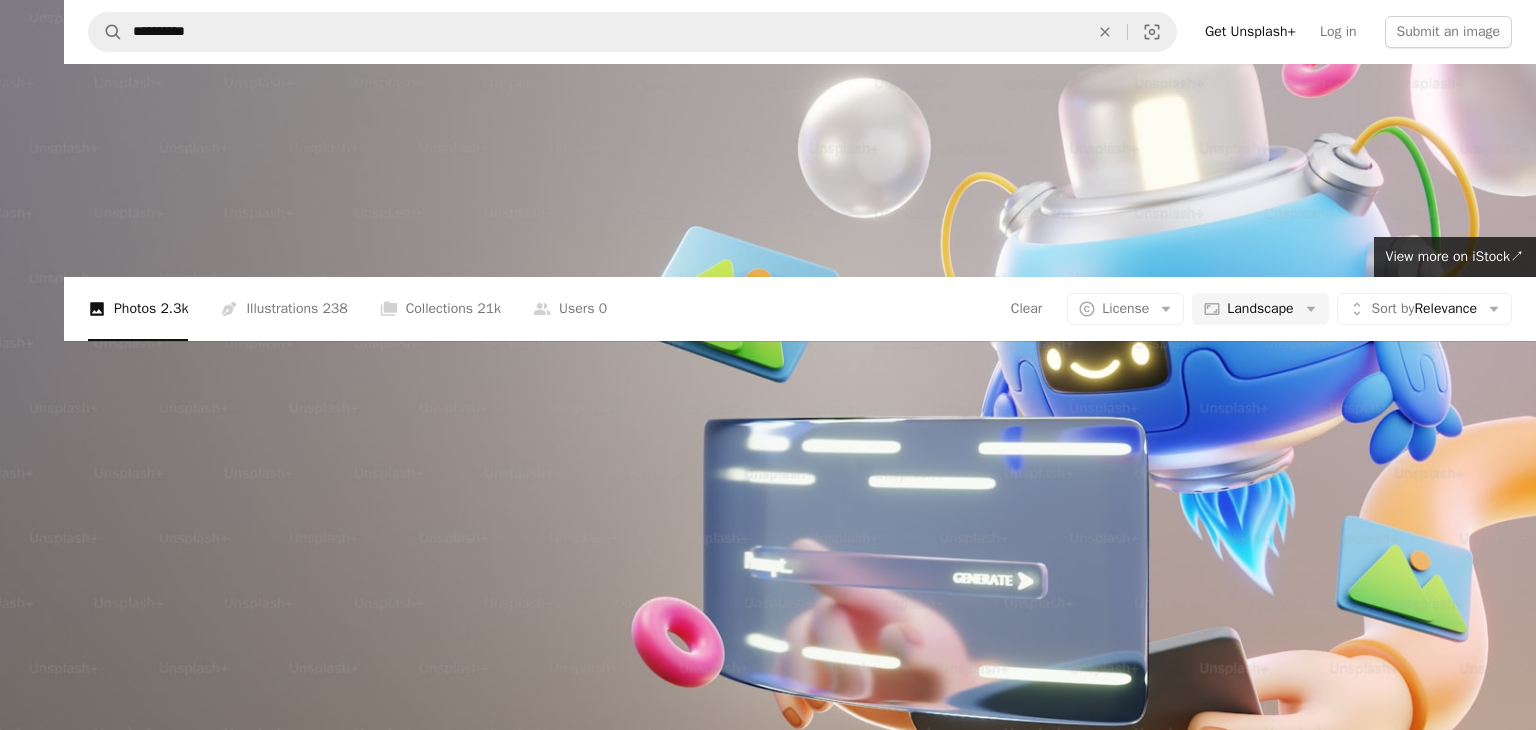 scroll, scrollTop: 59, scrollLeft: 0, axis: vertical 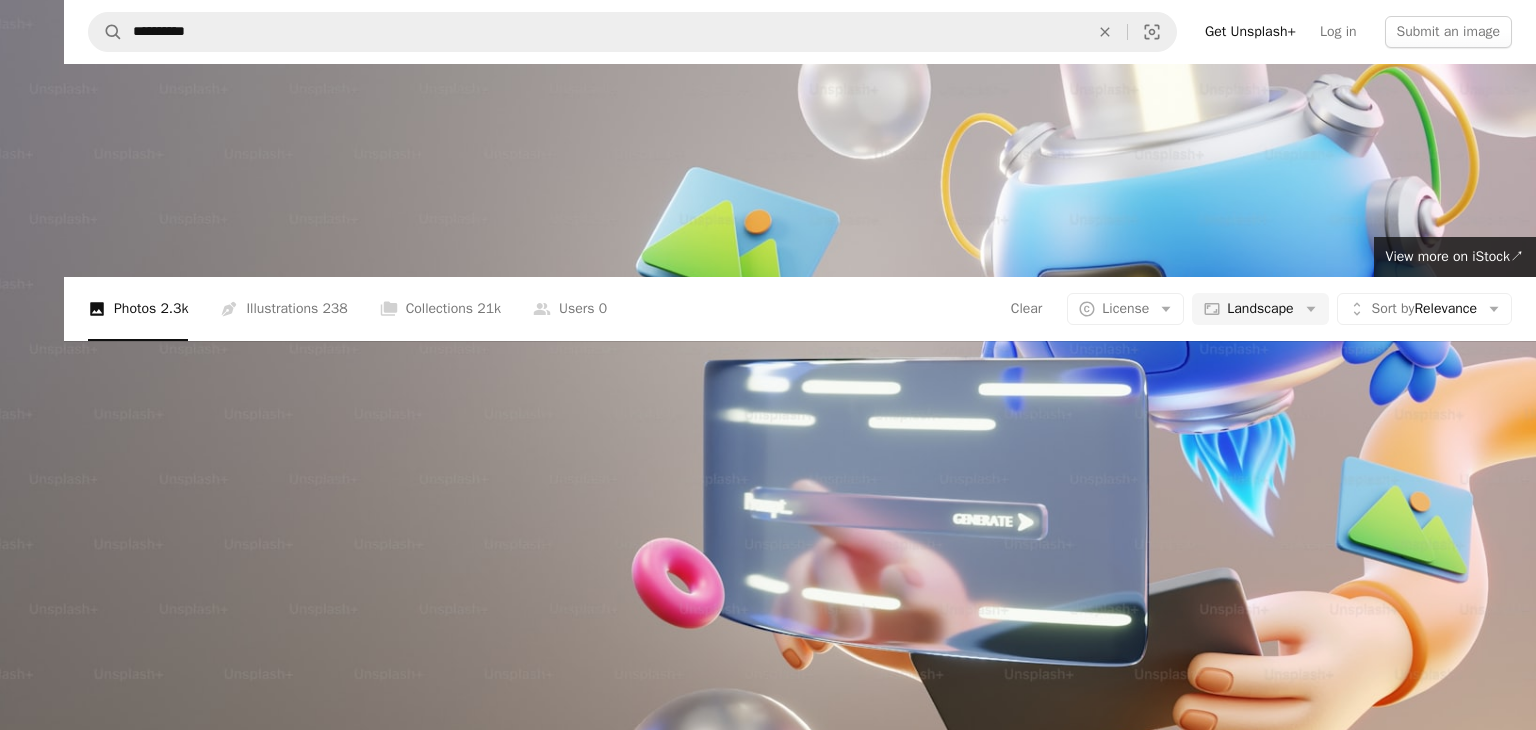 click at bounding box center (768, 372) 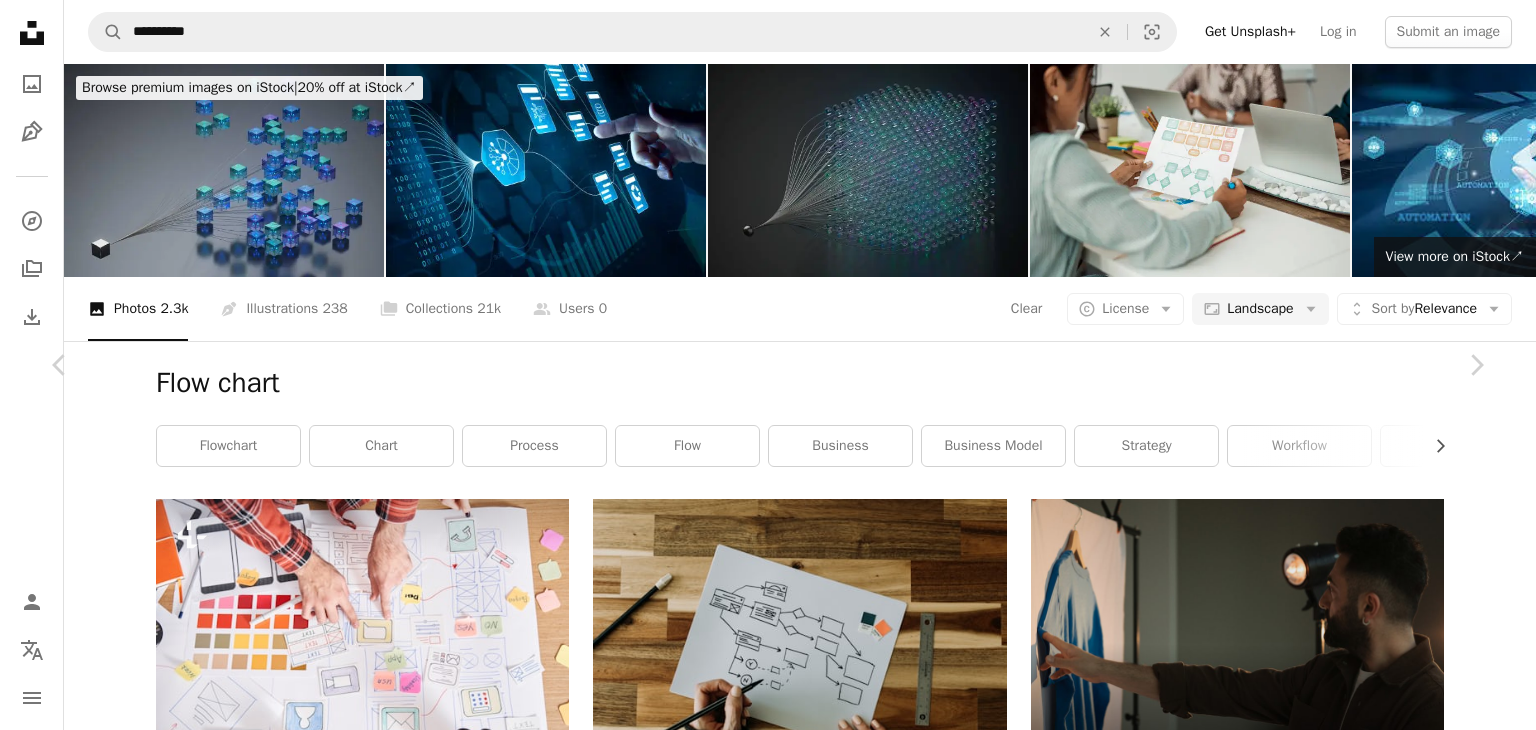 click at bounding box center [761, 15725] 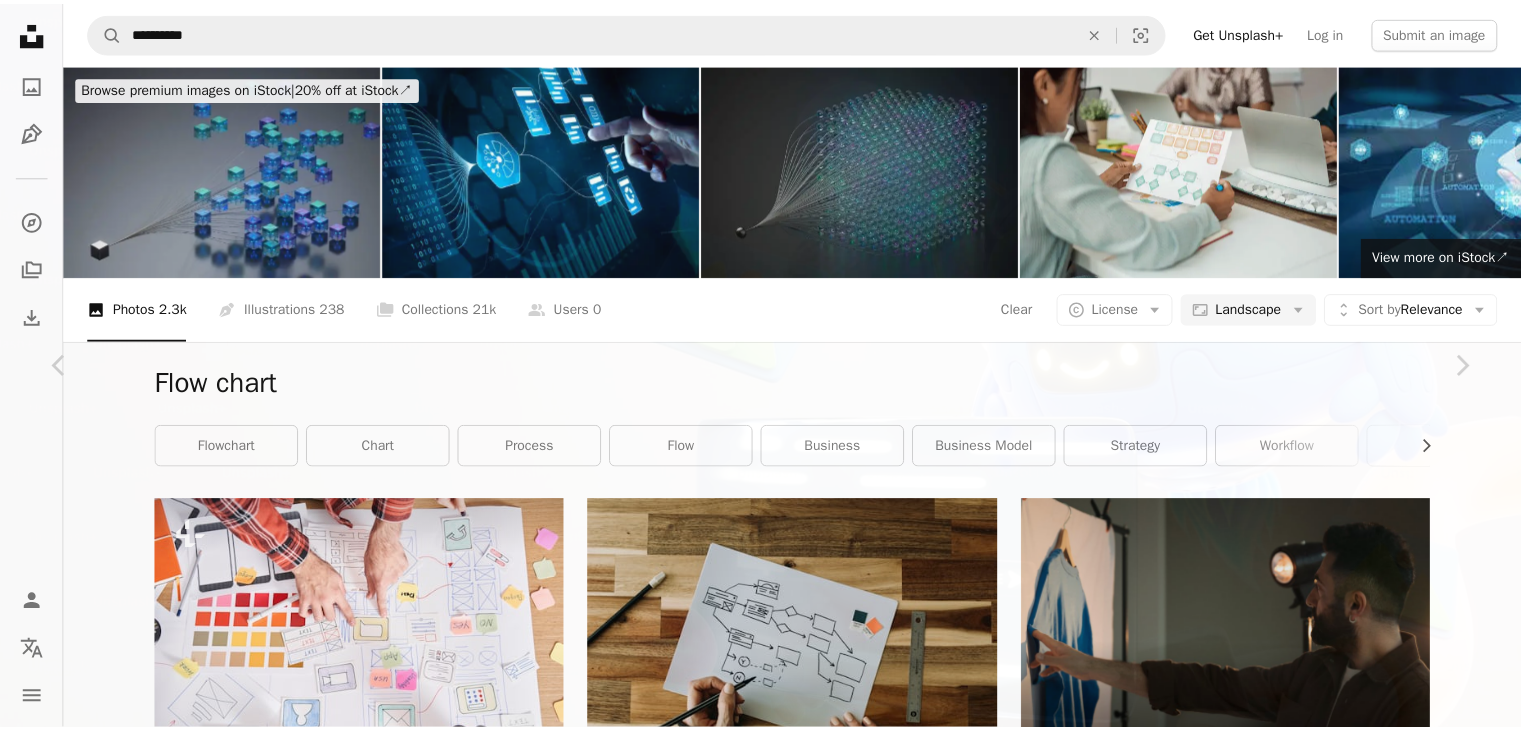 scroll, scrollTop: 59, scrollLeft: 0, axis: vertical 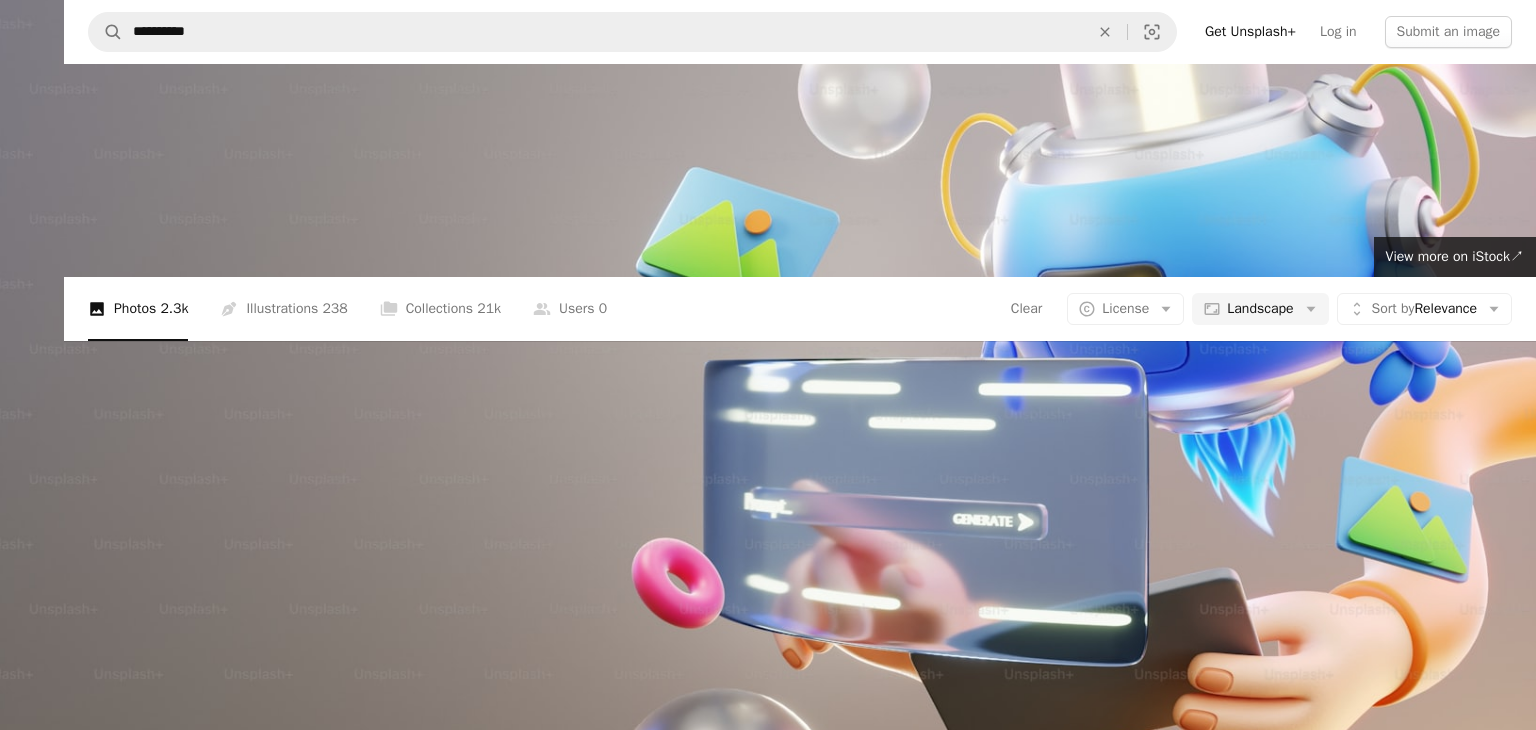 click at bounding box center (768, 372) 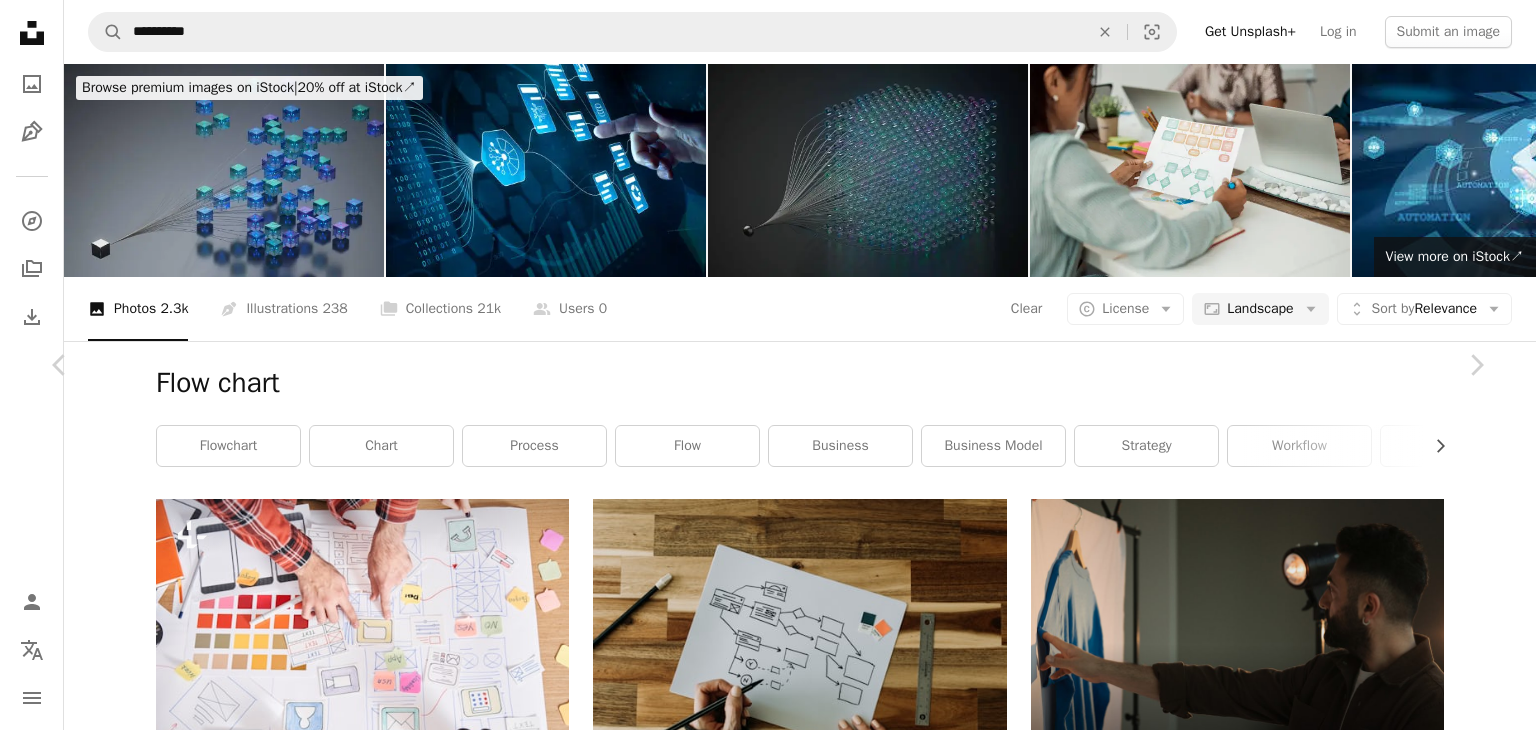click on "An X shape" at bounding box center (20, 20) 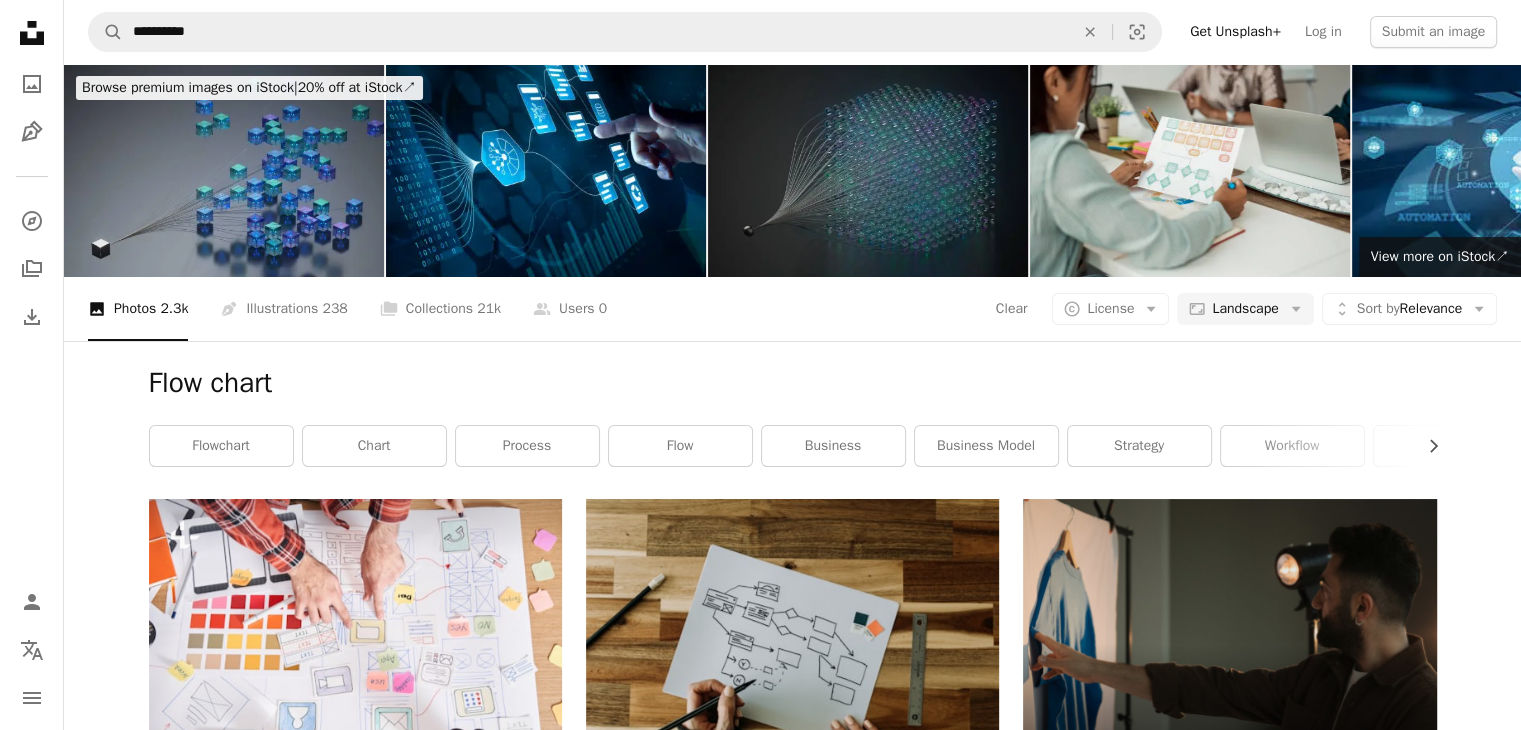 scroll, scrollTop: 11494, scrollLeft: 0, axis: vertical 